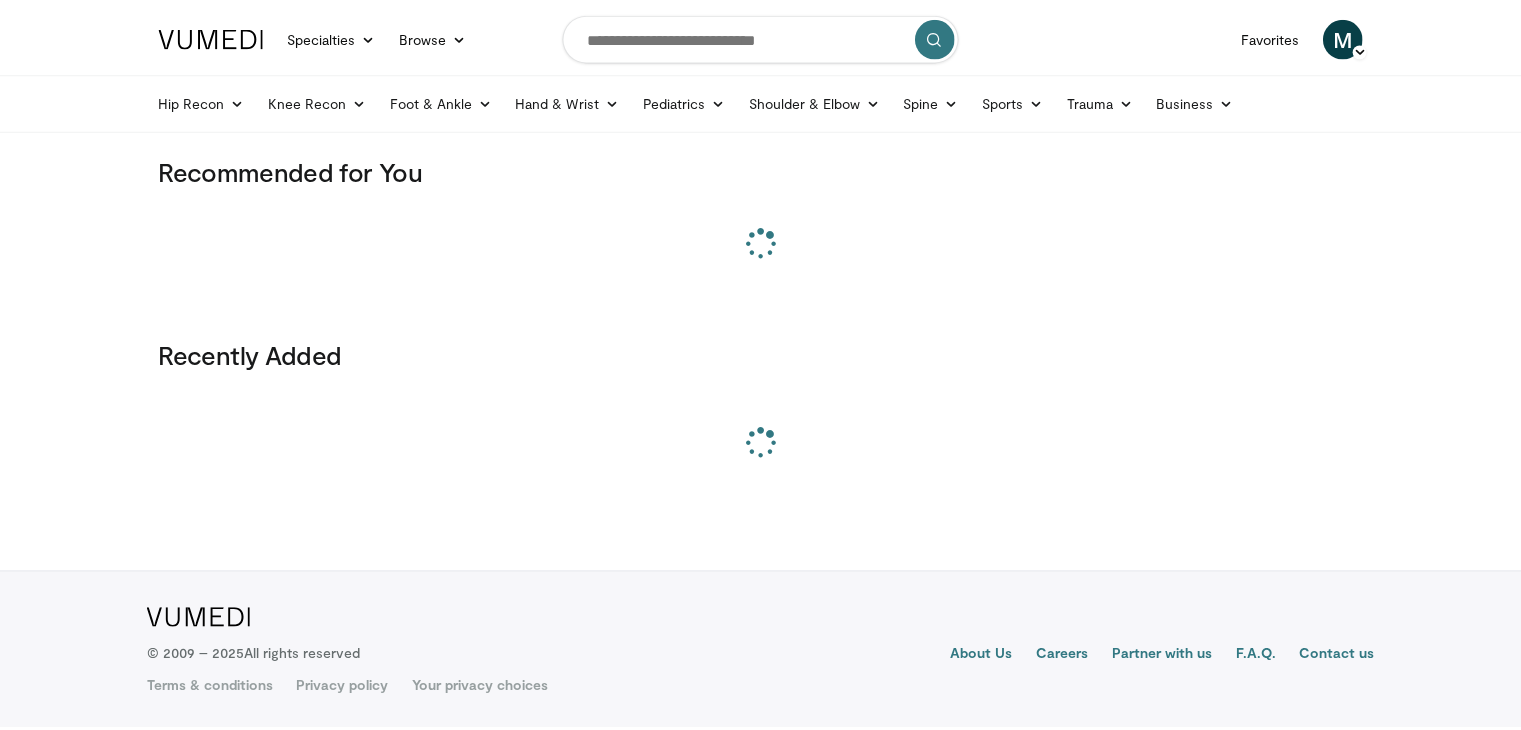 scroll, scrollTop: 0, scrollLeft: 0, axis: both 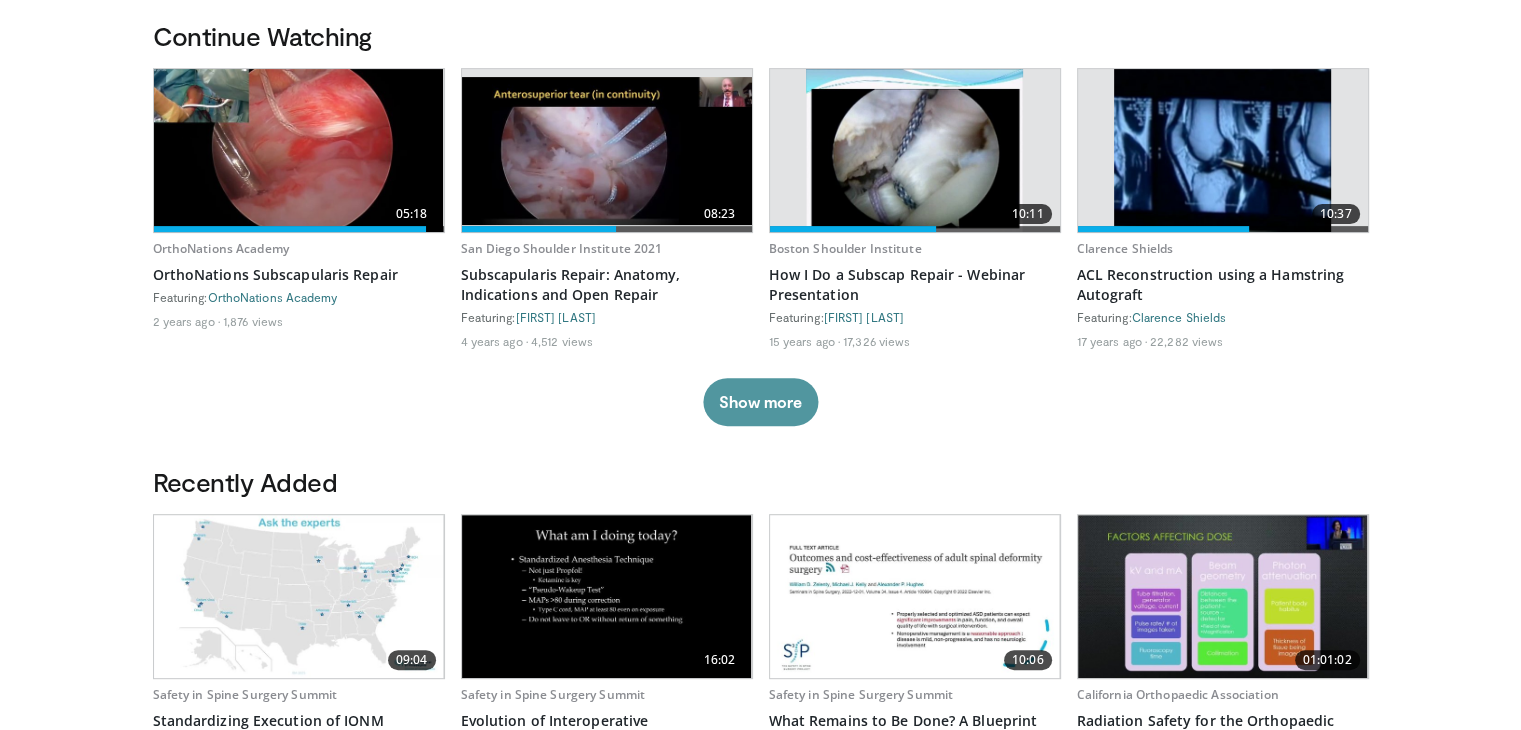 click on "Show more" at bounding box center (760, 402) 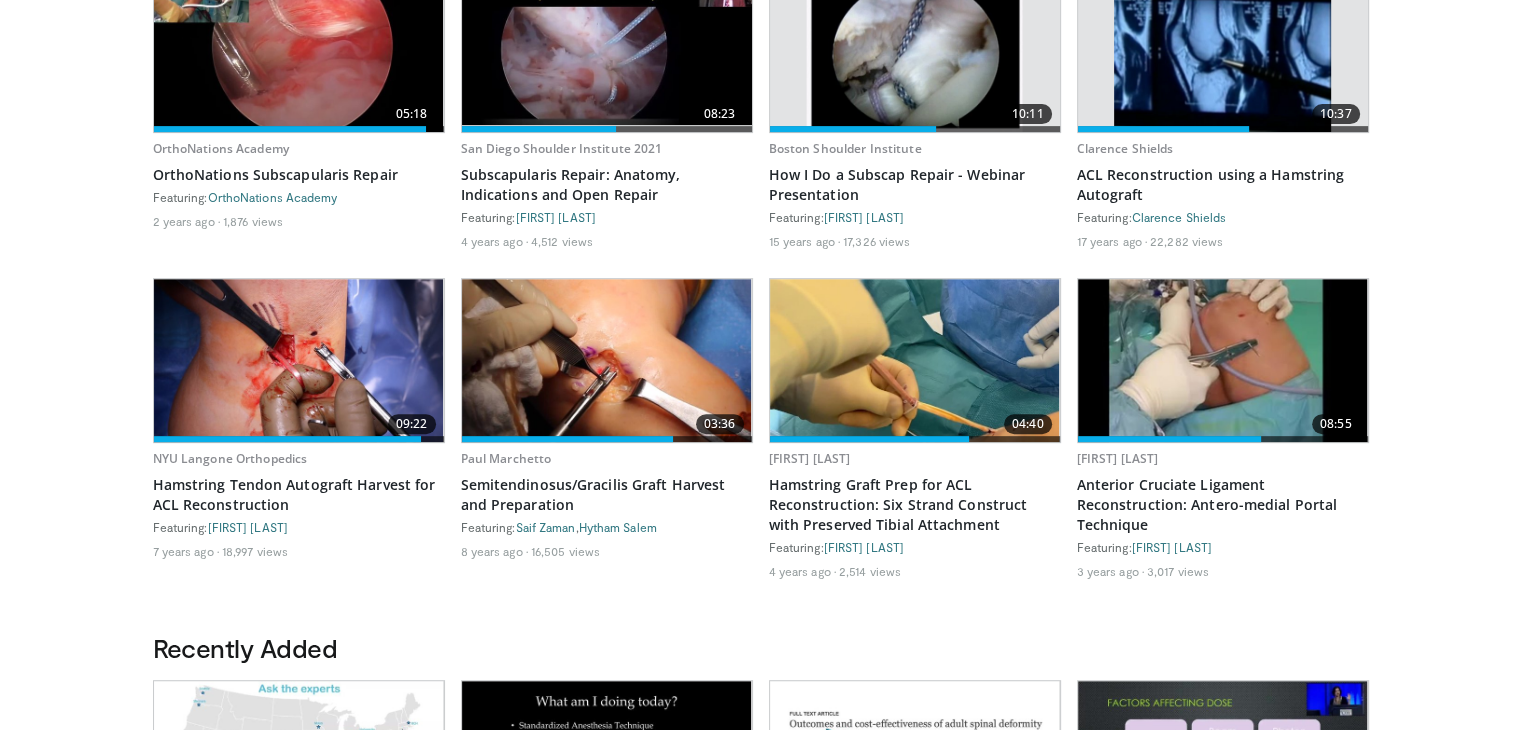 scroll, scrollTop: 847, scrollLeft: 0, axis: vertical 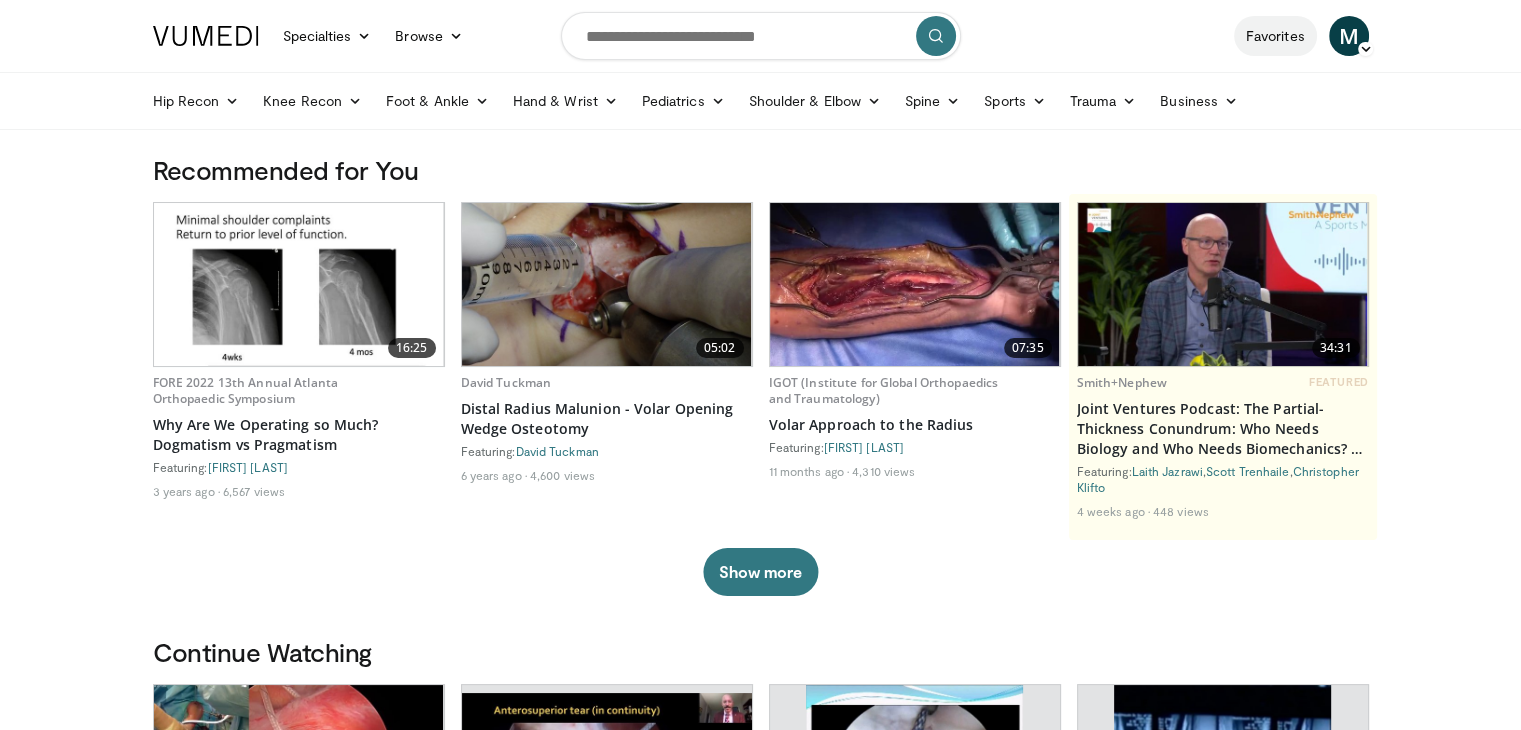 click on "Favorites" at bounding box center (1275, 36) 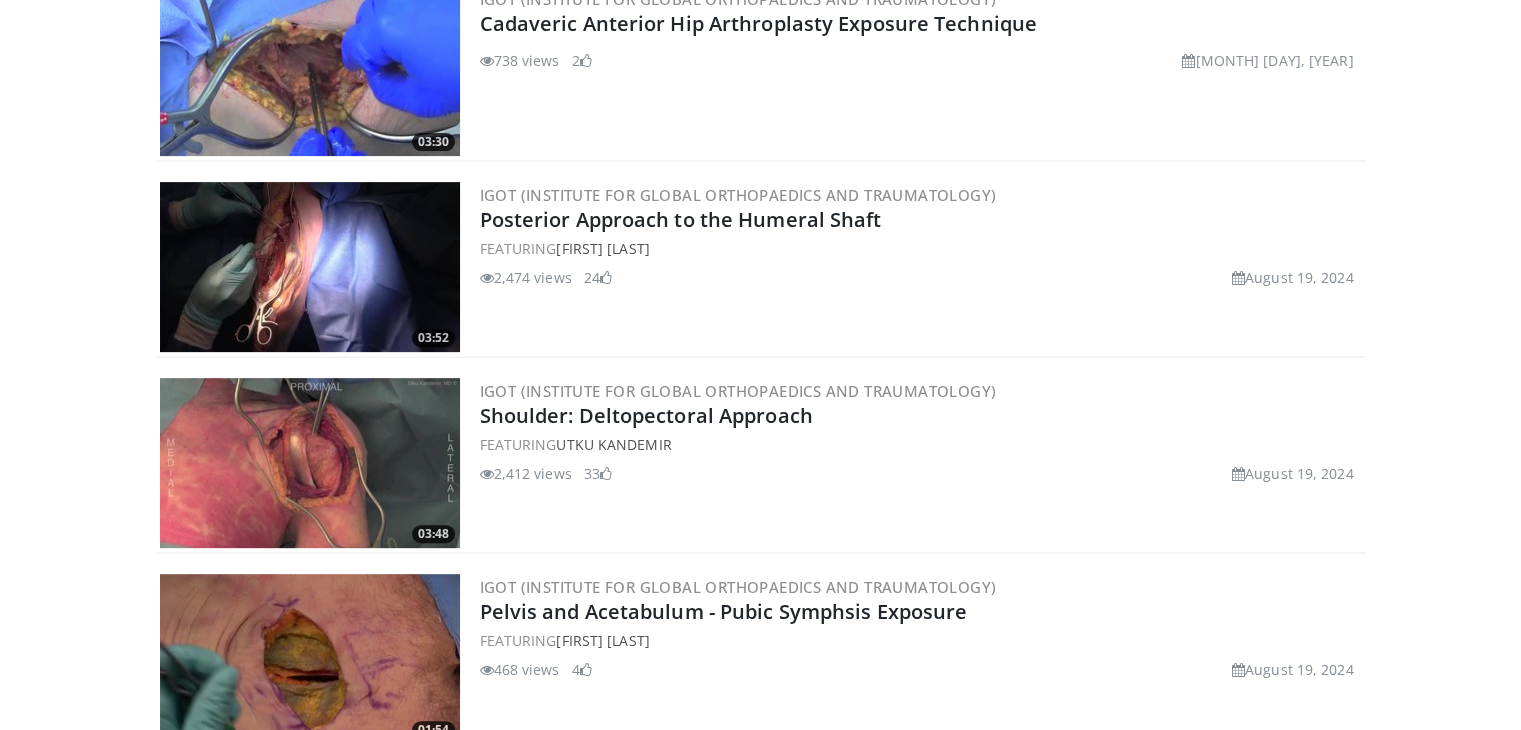 scroll, scrollTop: 631, scrollLeft: 0, axis: vertical 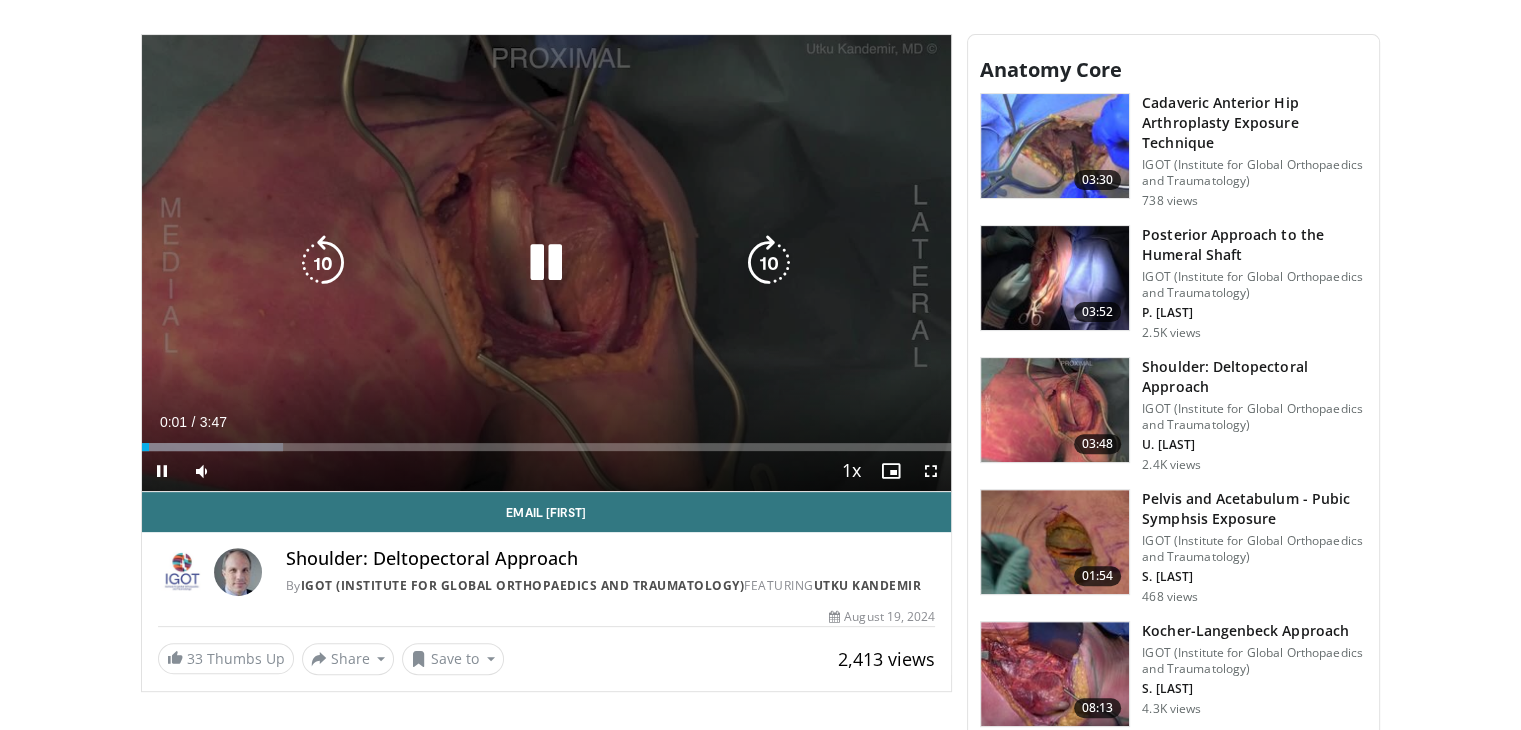 click at bounding box center [546, 263] 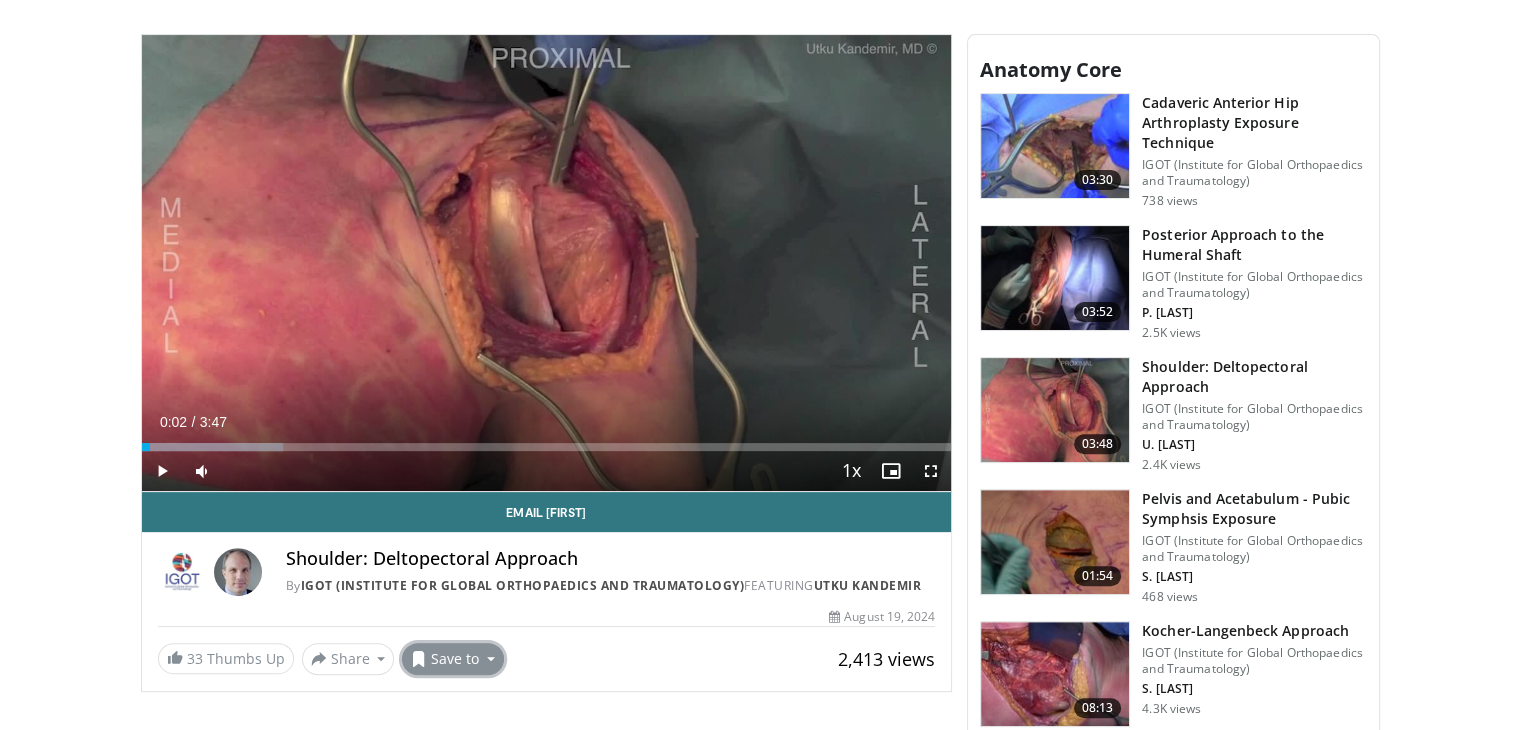 click on "Save to" at bounding box center (453, 659) 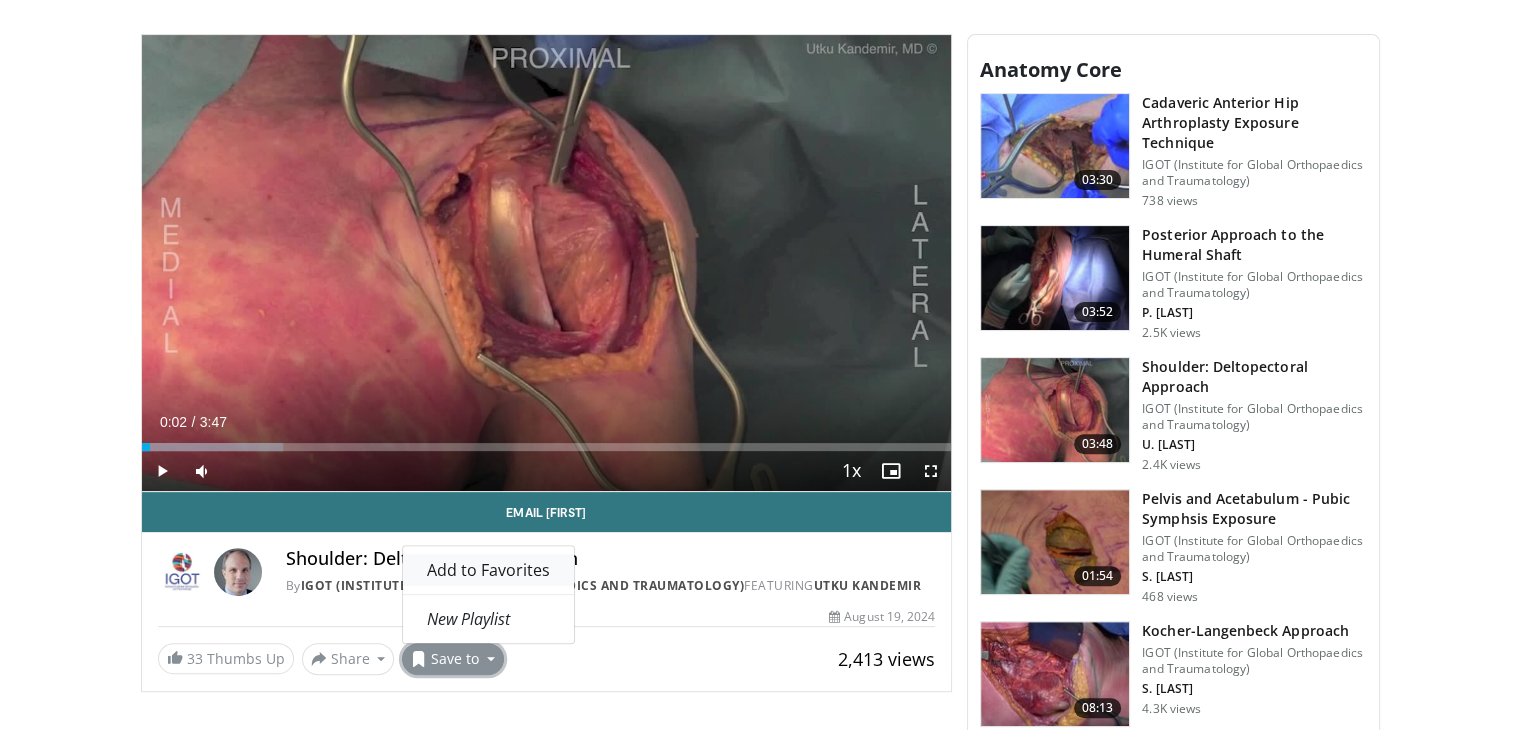 click on "Add to Favorites" at bounding box center (488, 570) 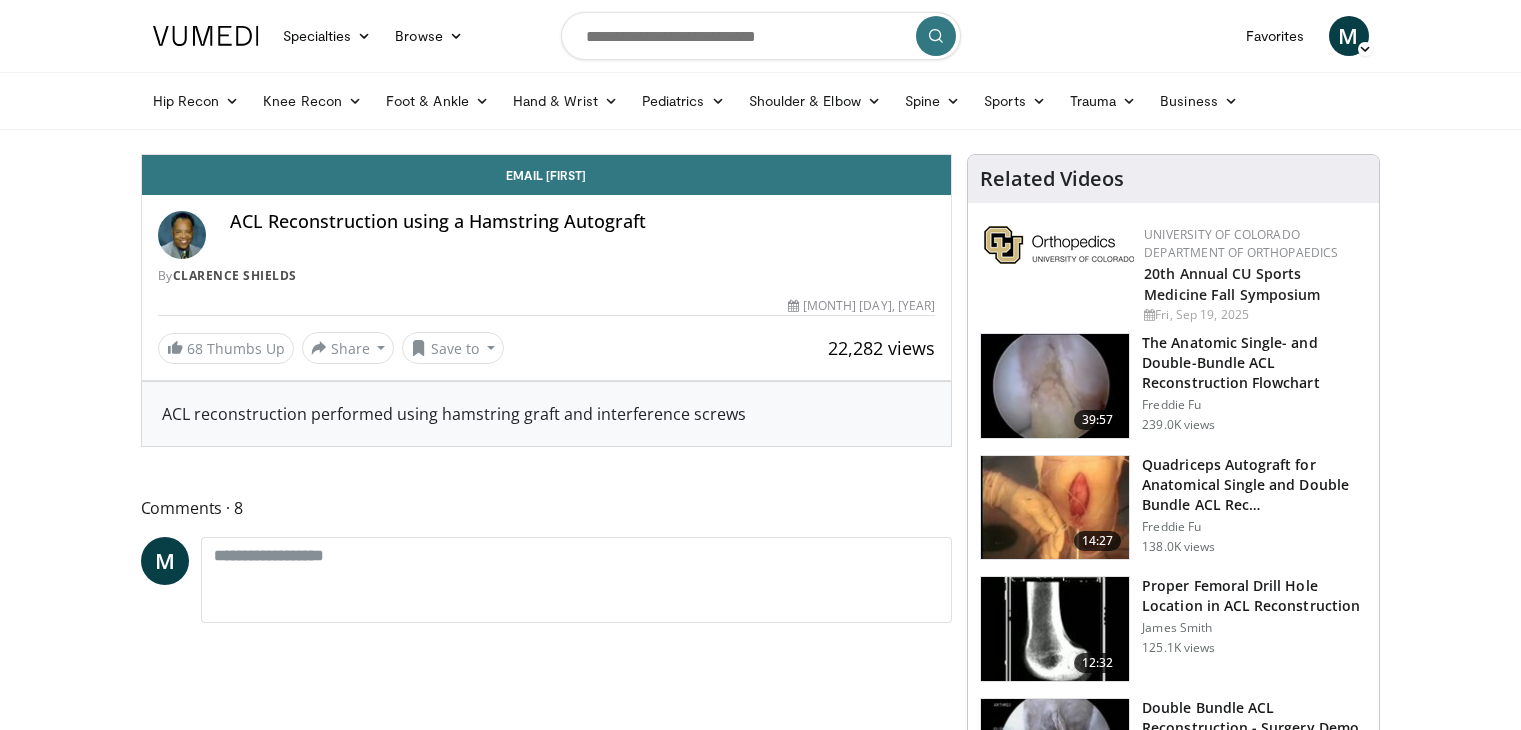 scroll, scrollTop: 0, scrollLeft: 0, axis: both 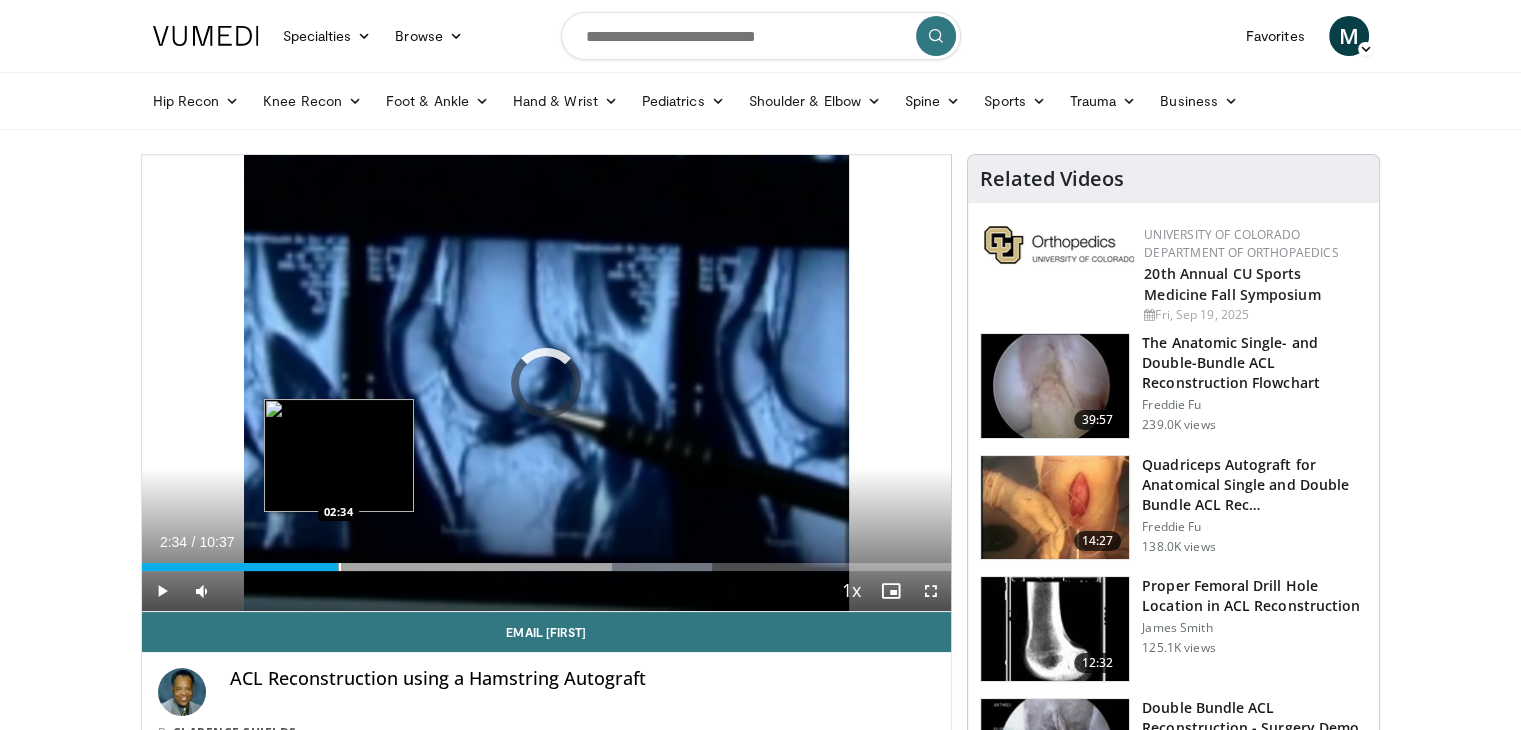 click at bounding box center [340, 567] 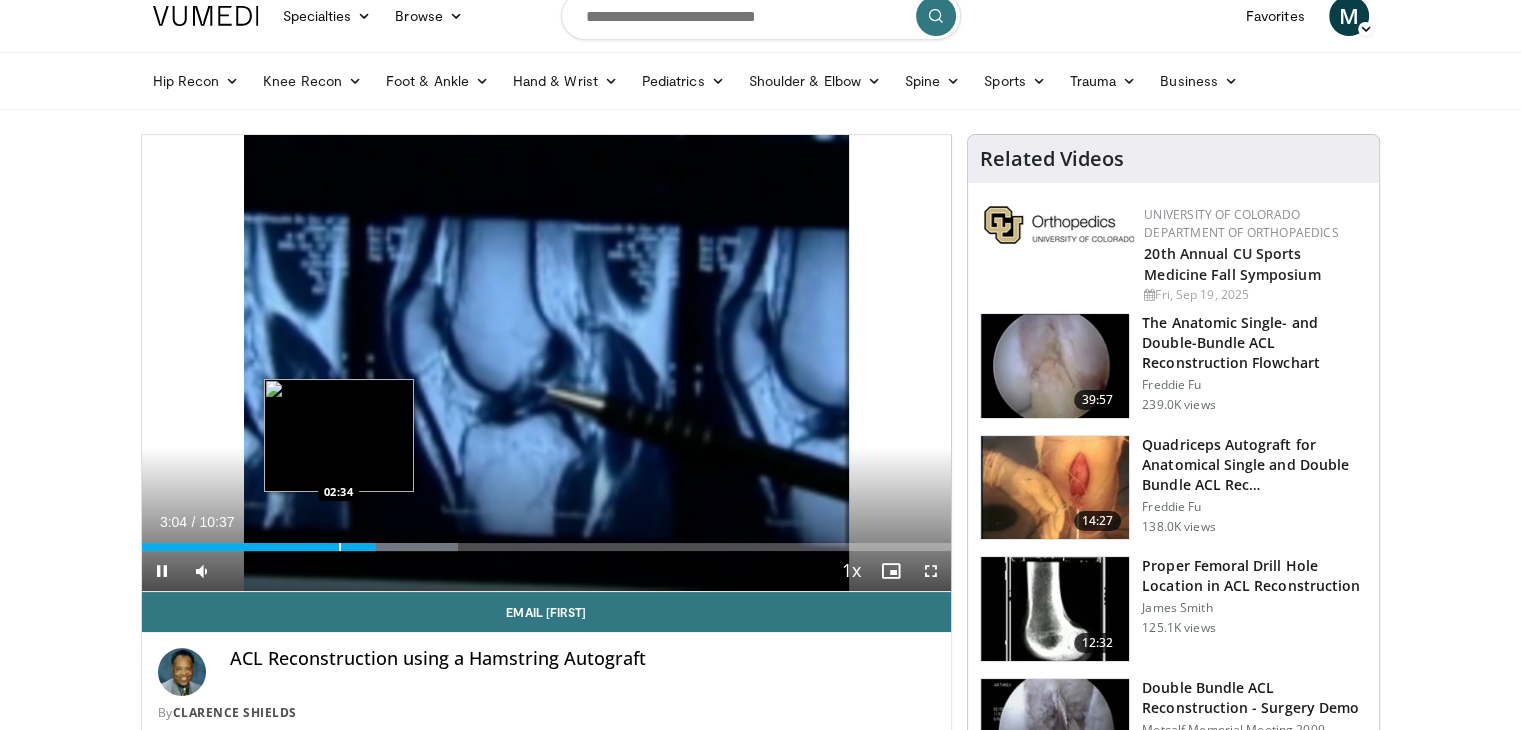 scroll, scrollTop: 16, scrollLeft: 0, axis: vertical 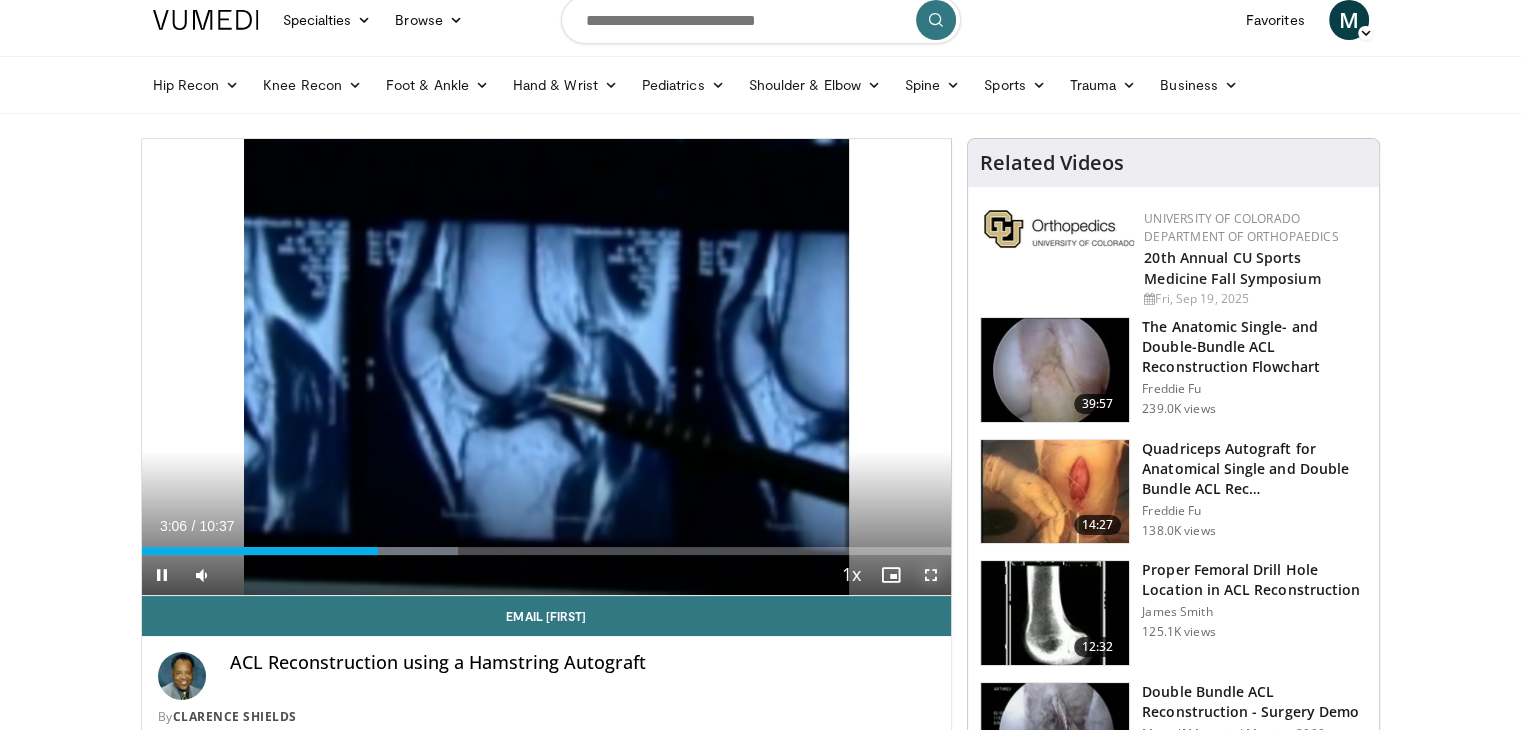 click at bounding box center [931, 575] 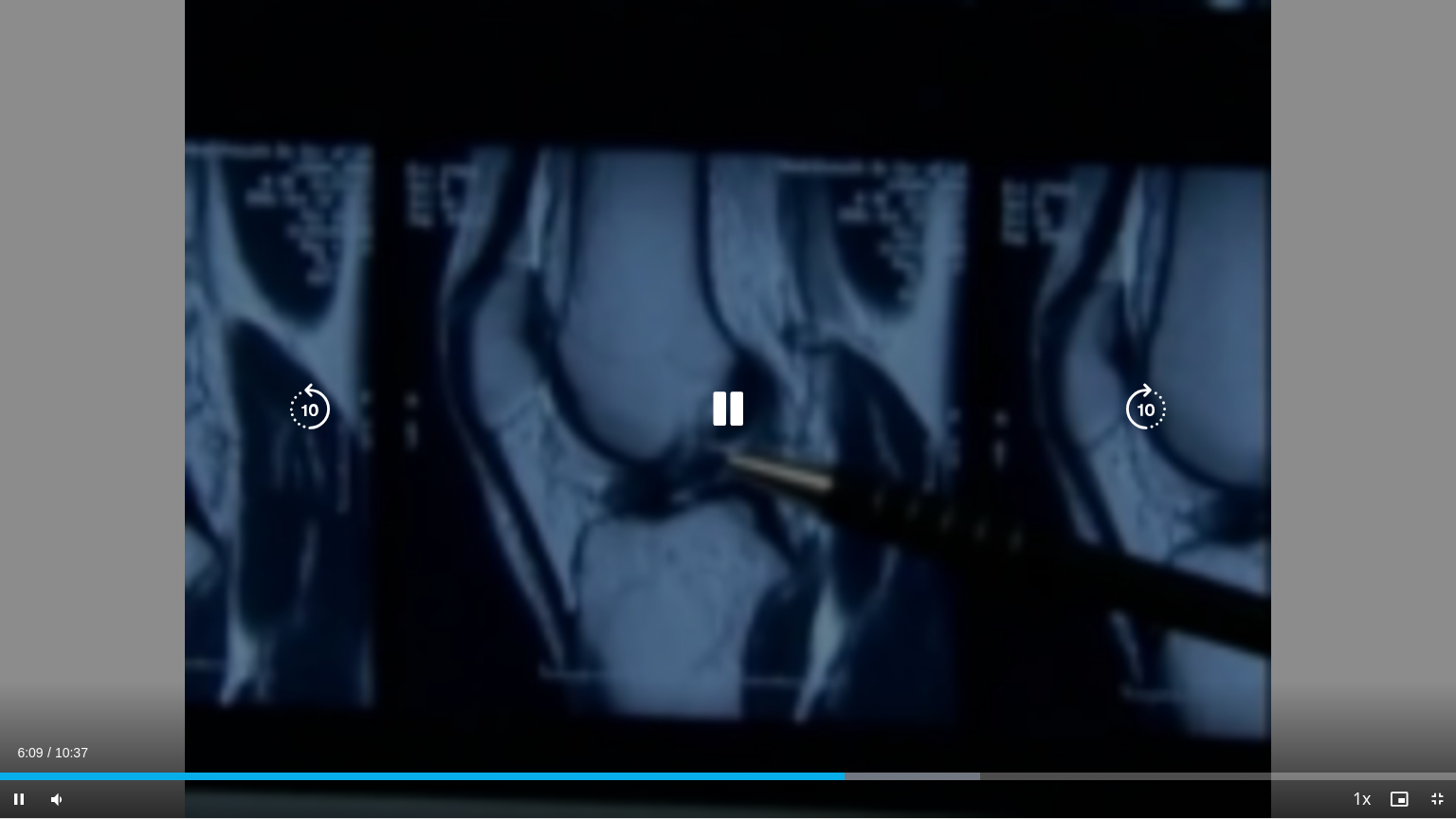 click at bounding box center (728, 410) 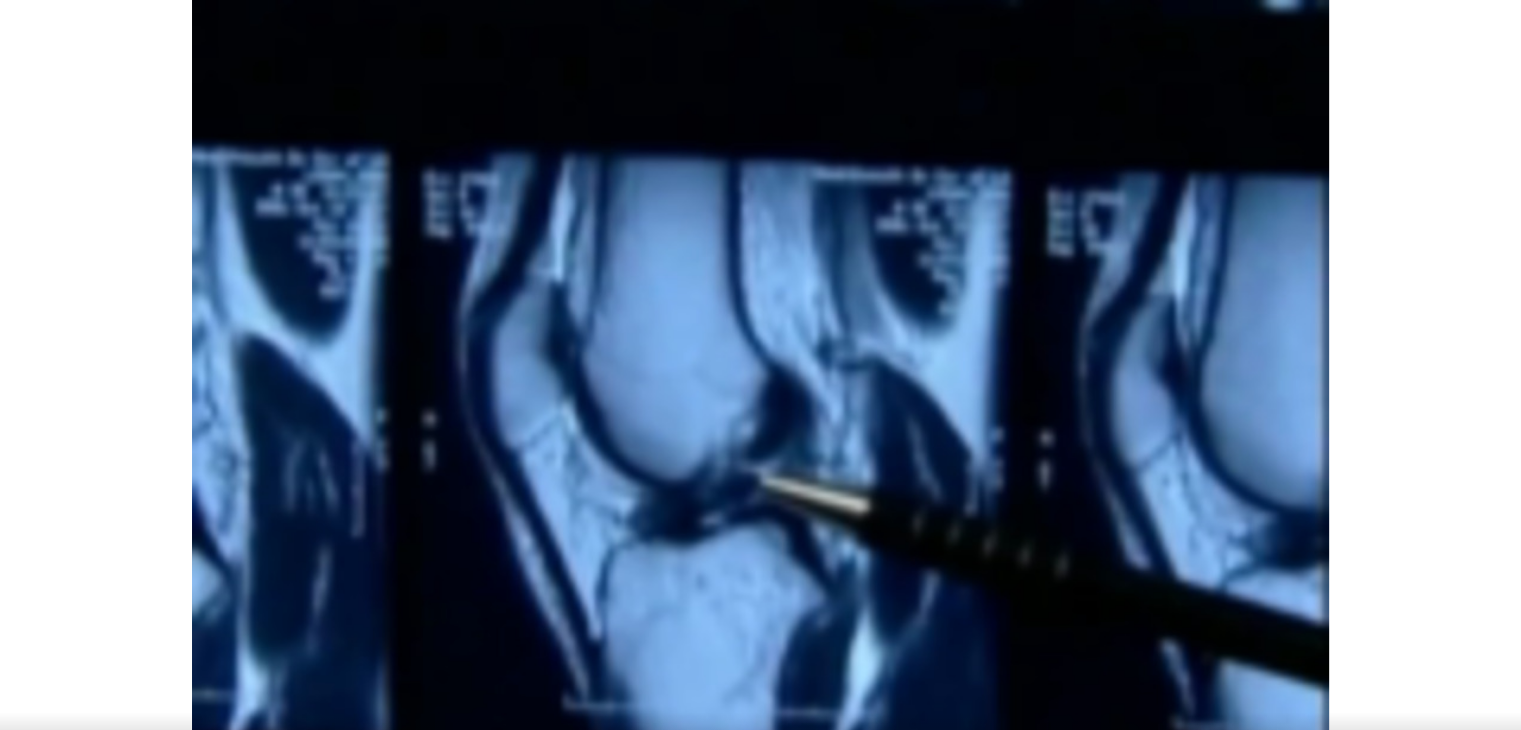 scroll, scrollTop: 0, scrollLeft: 0, axis: both 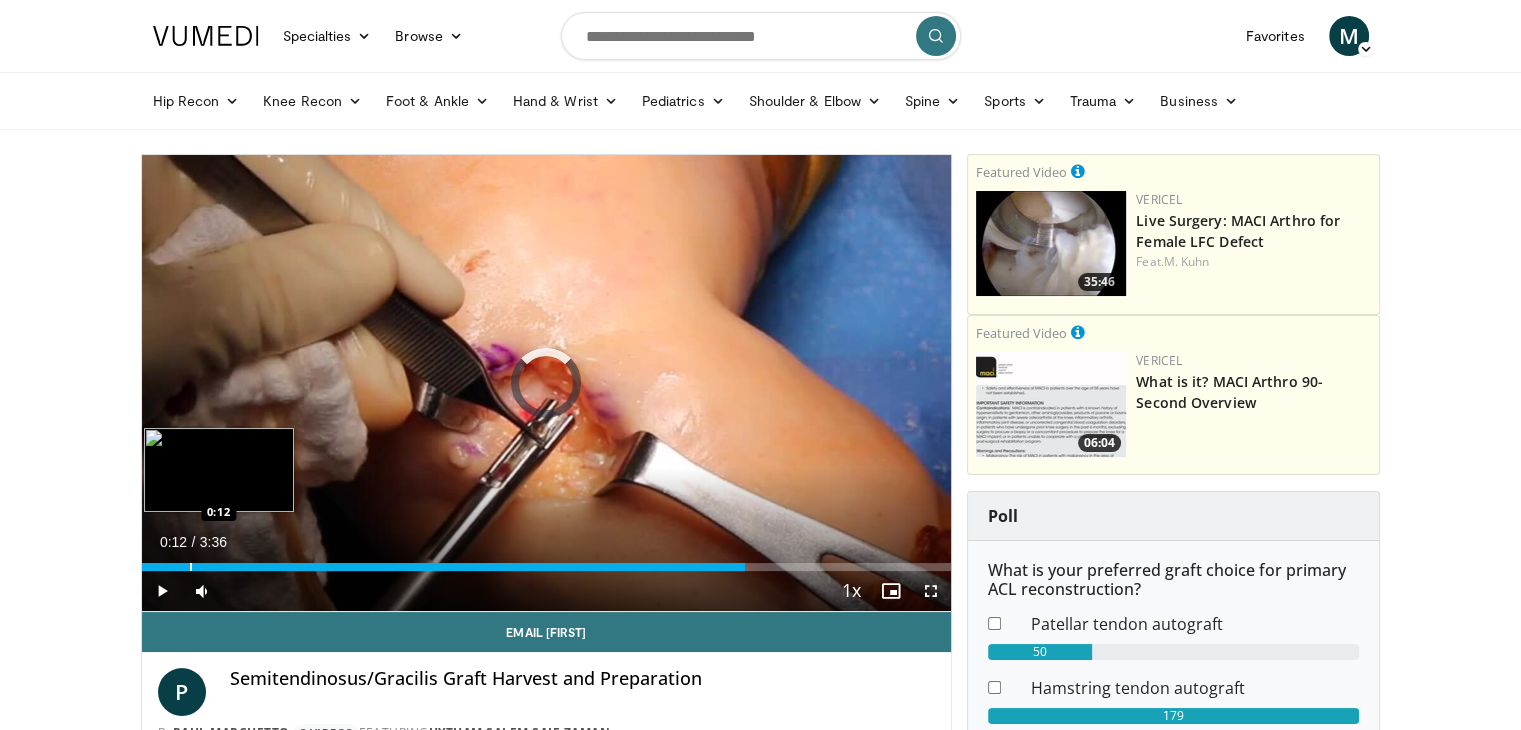 click on "0:12" at bounding box center [443, 567] 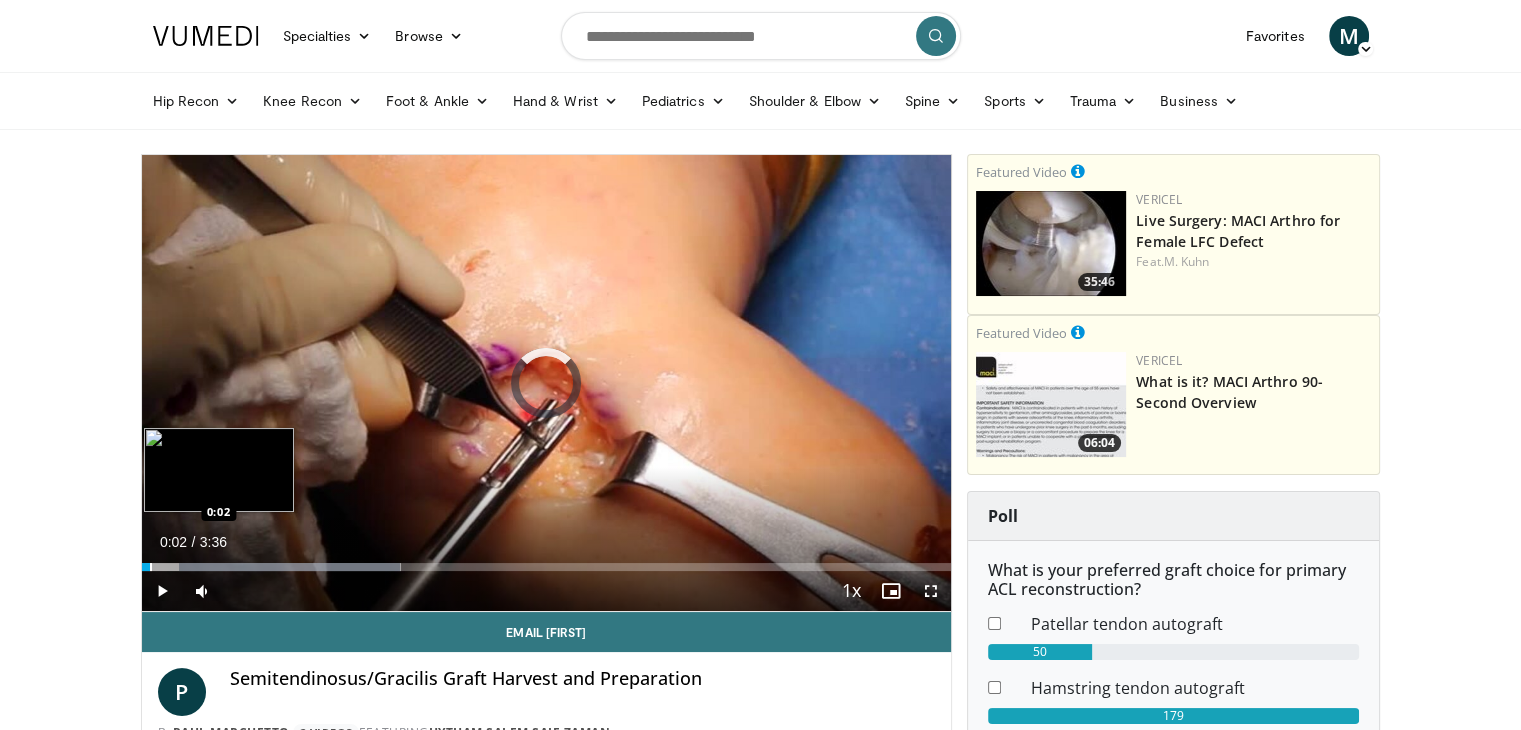 click on "Loaded :  31.99% 0:02 0:02" at bounding box center [547, 561] 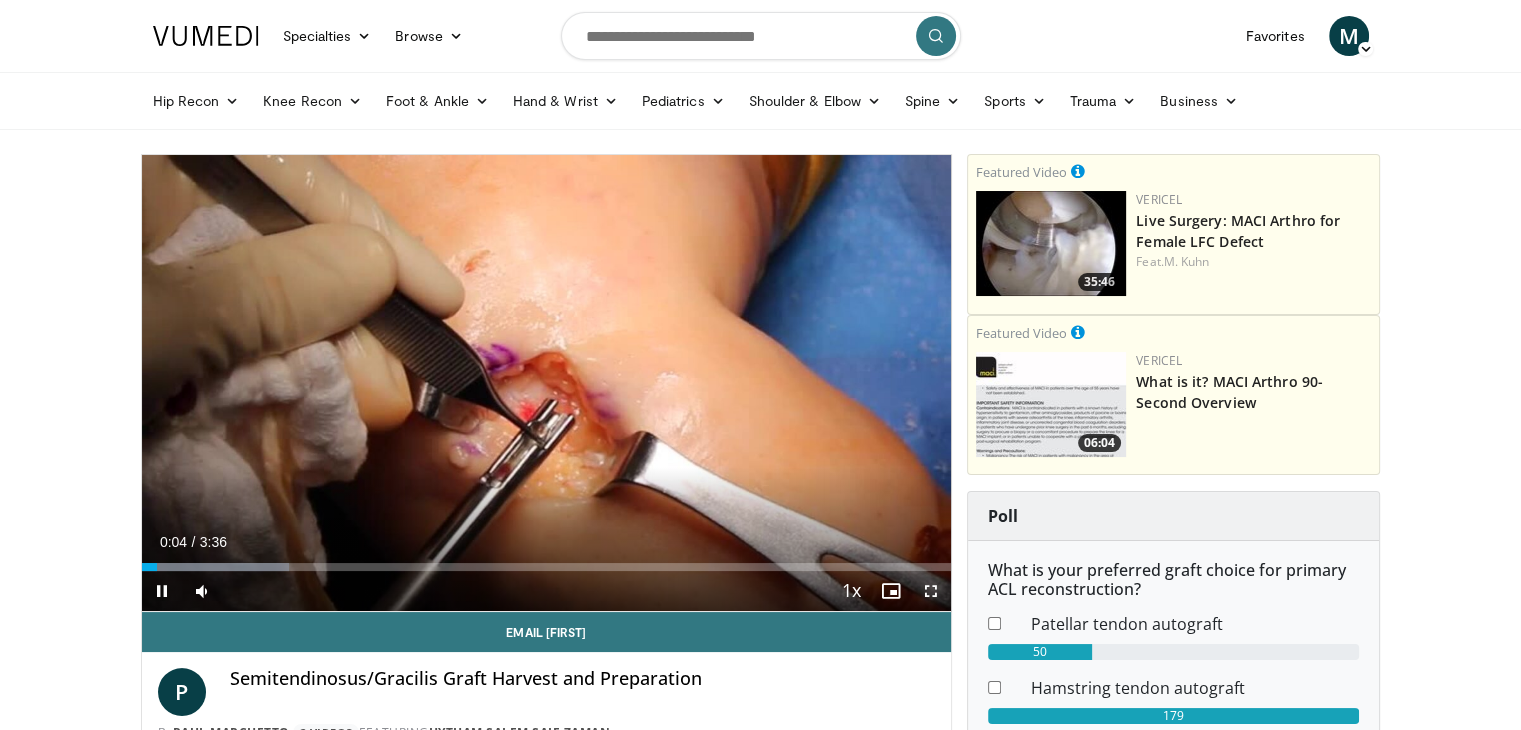 click at bounding box center (931, 591) 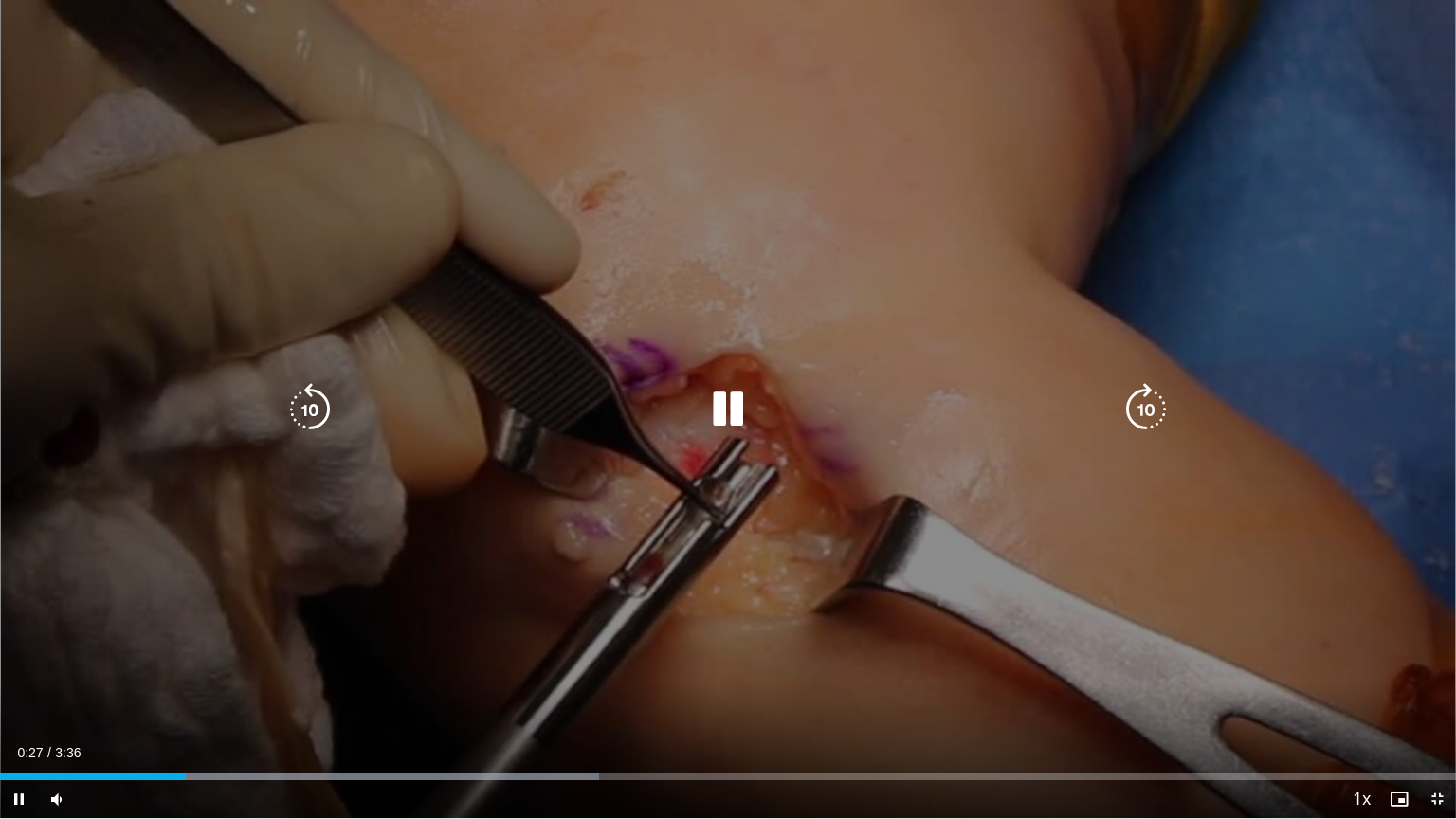 click at bounding box center [728, 410] 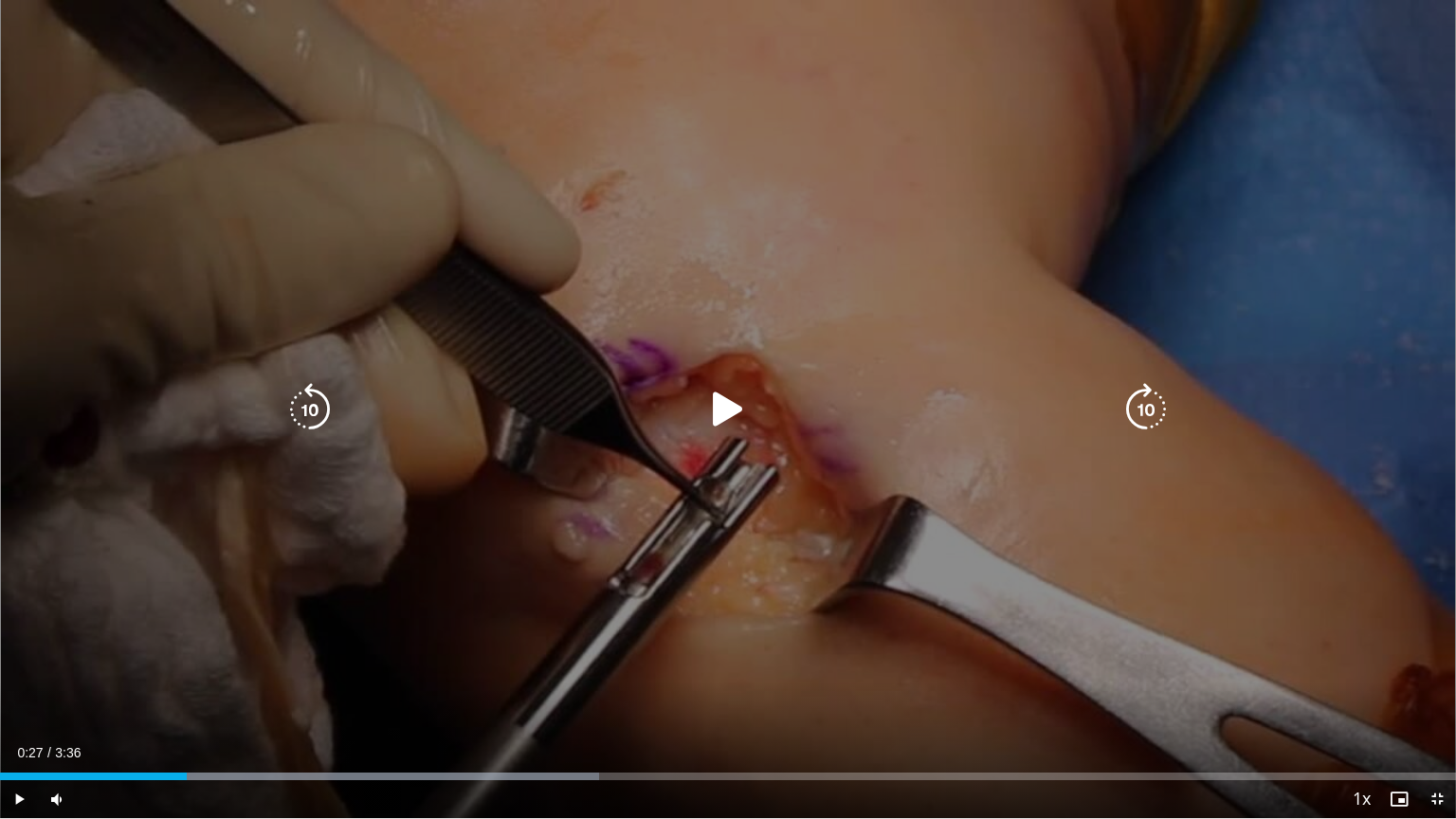 click at bounding box center [310, 410] 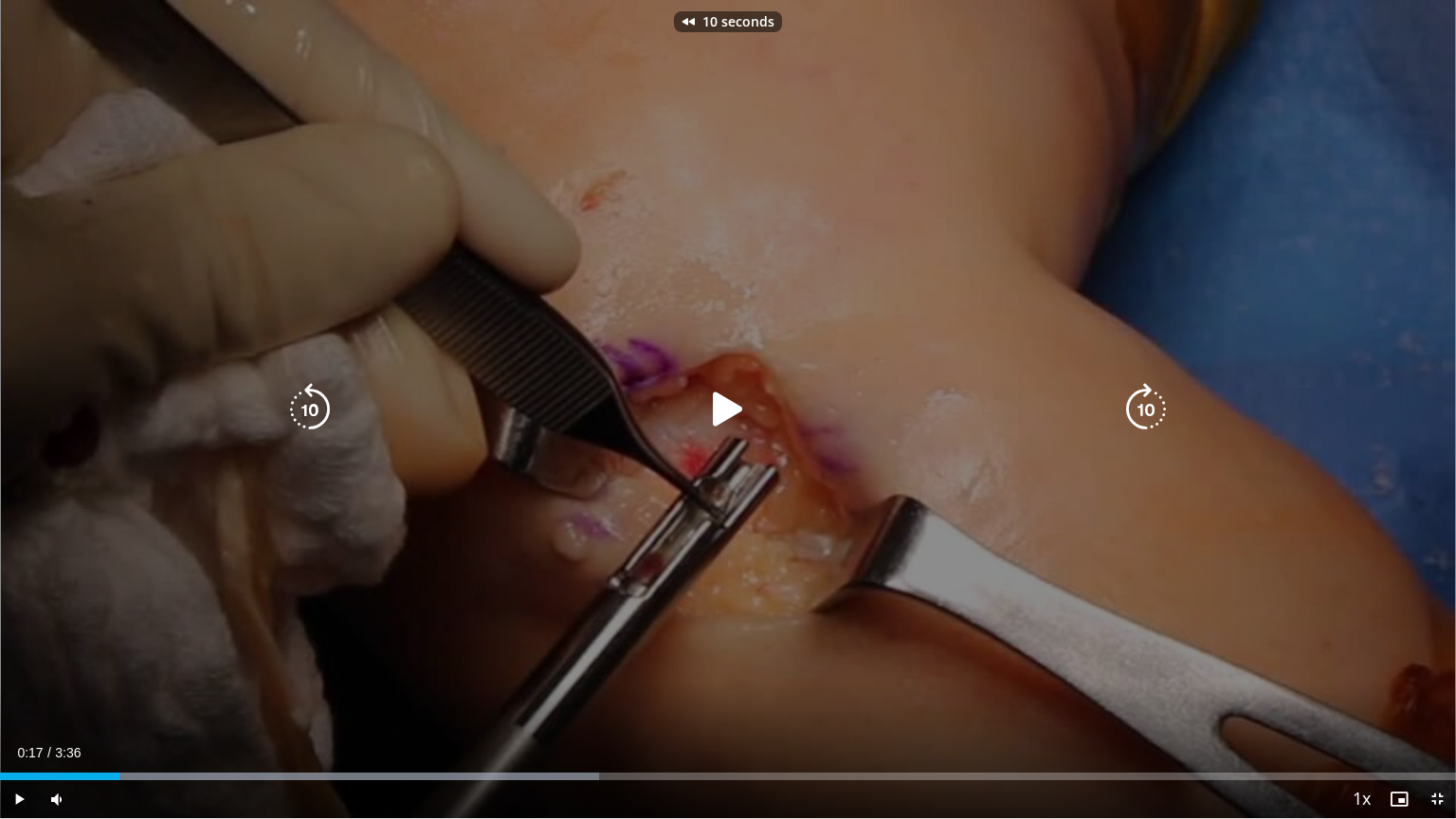 click at bounding box center [310, 410] 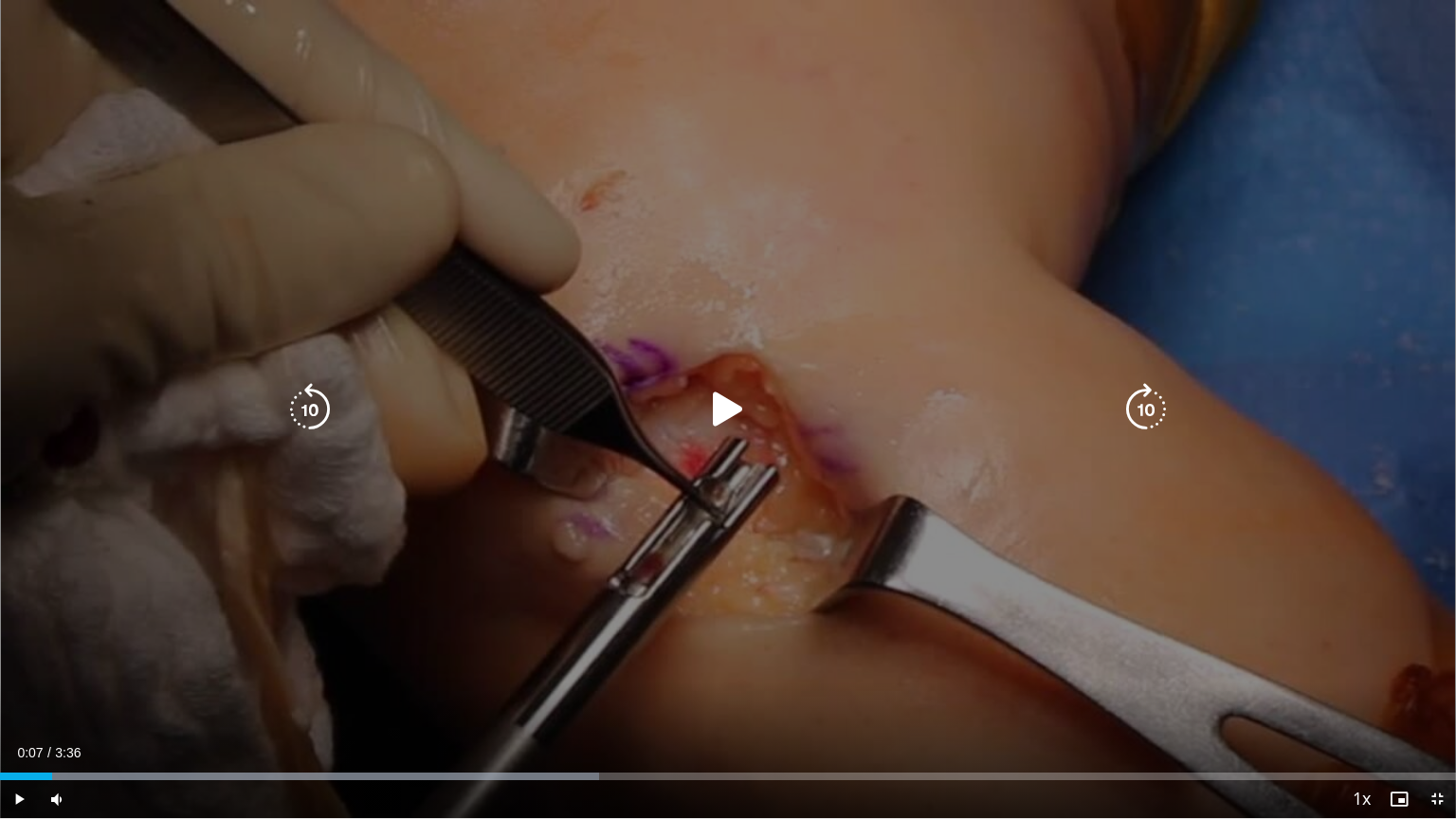 click at bounding box center [1146, 410] 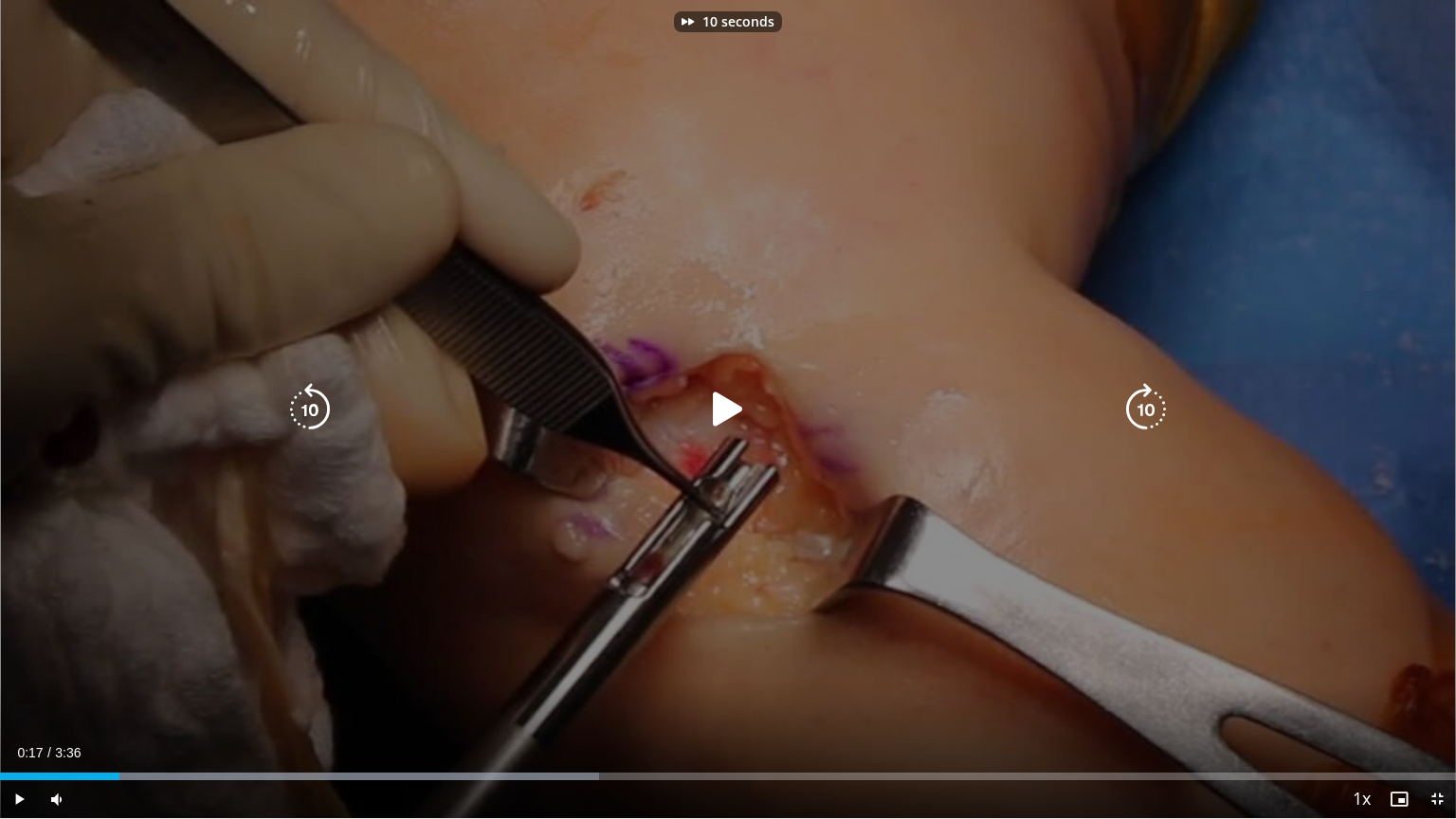 click at bounding box center (728, 410) 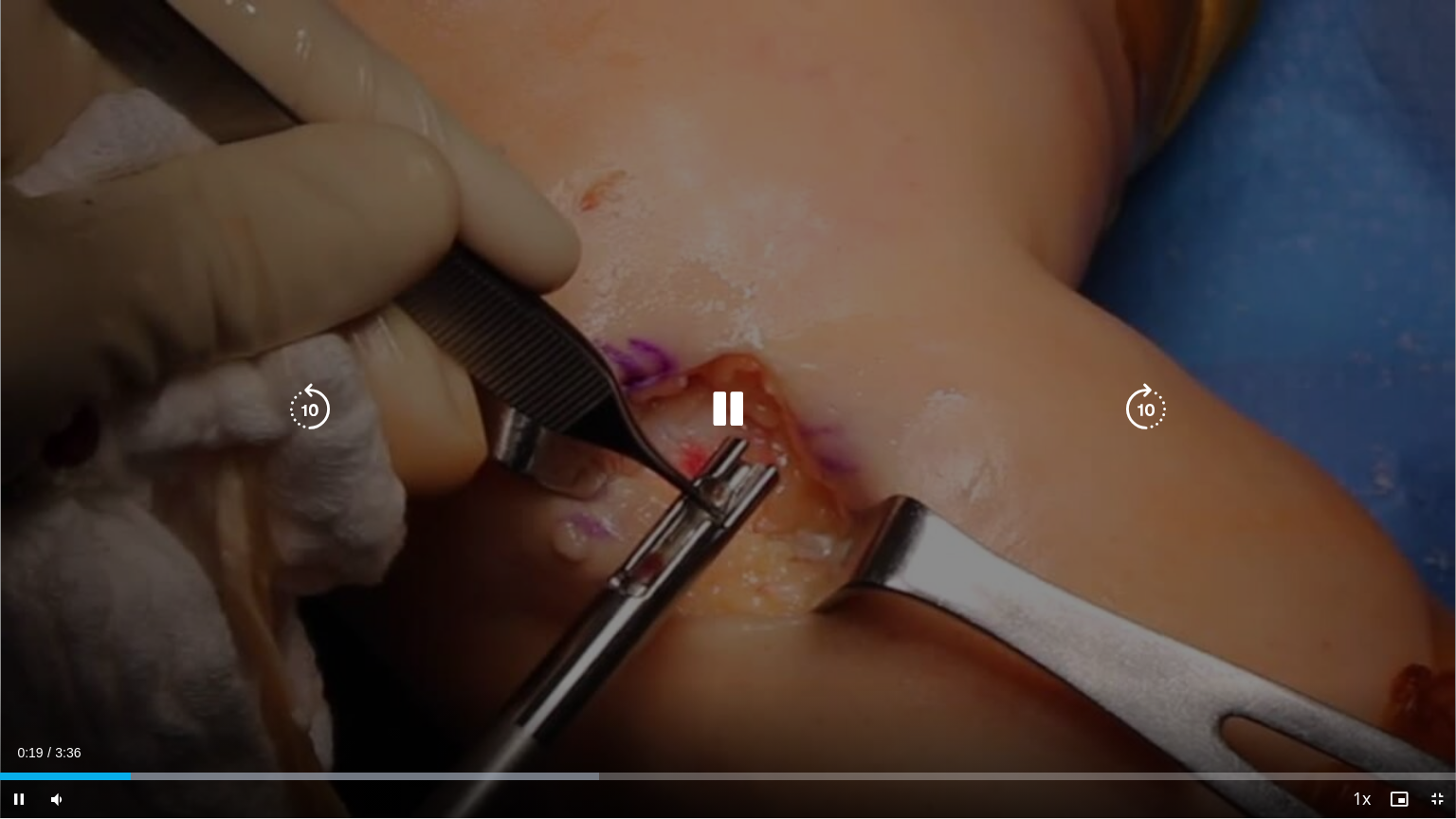 type 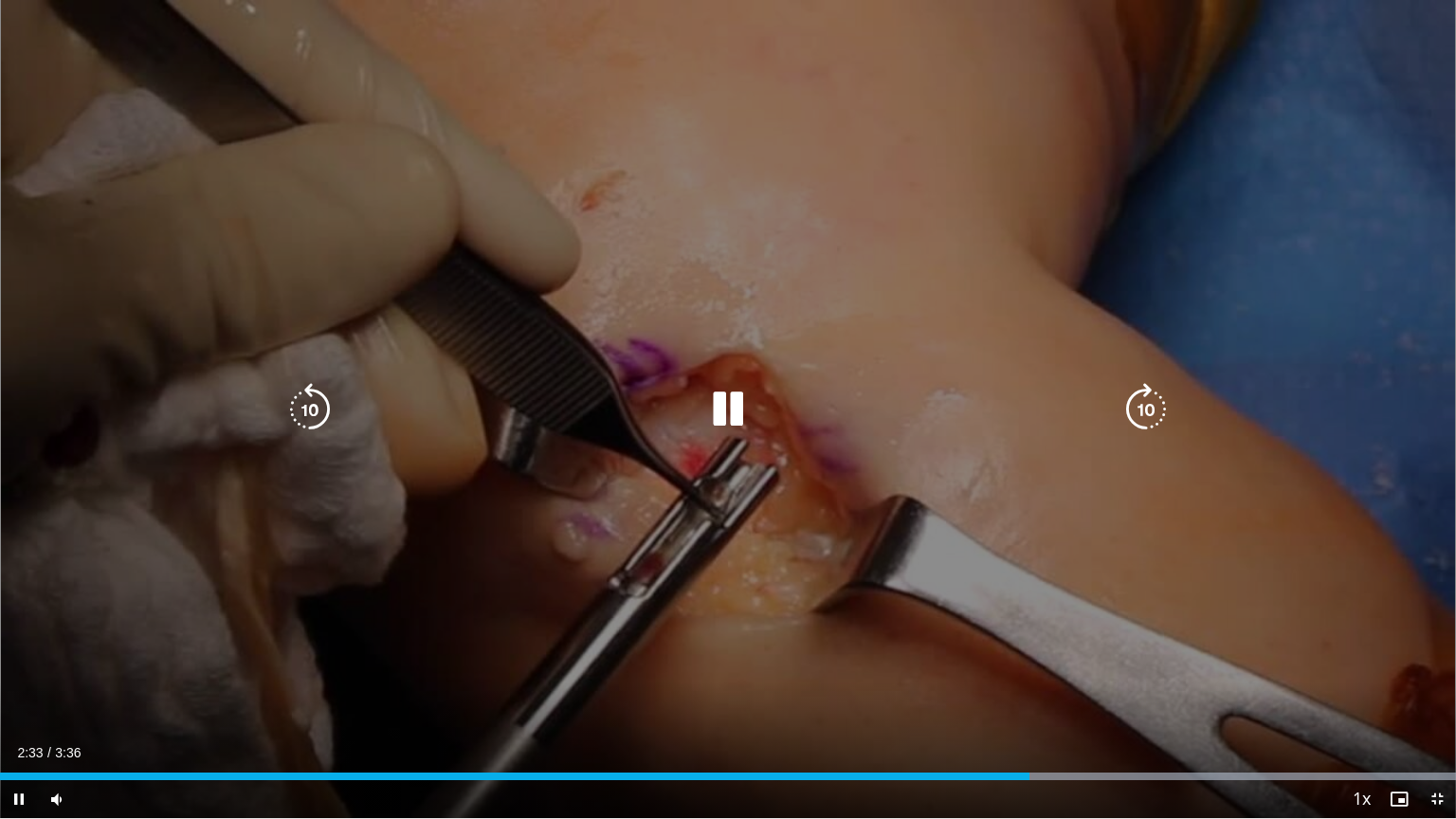 click at bounding box center [728, 410] 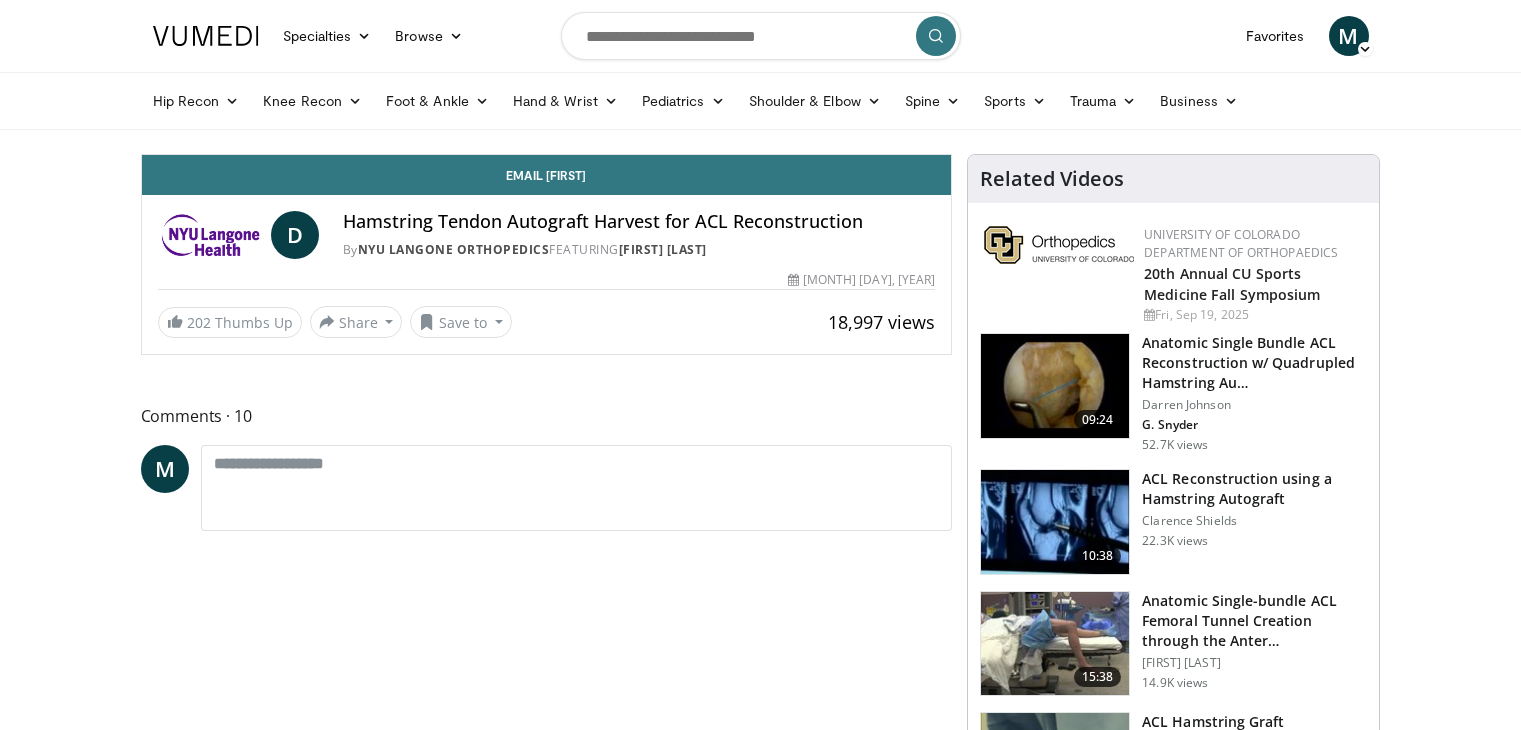 scroll, scrollTop: 0, scrollLeft: 0, axis: both 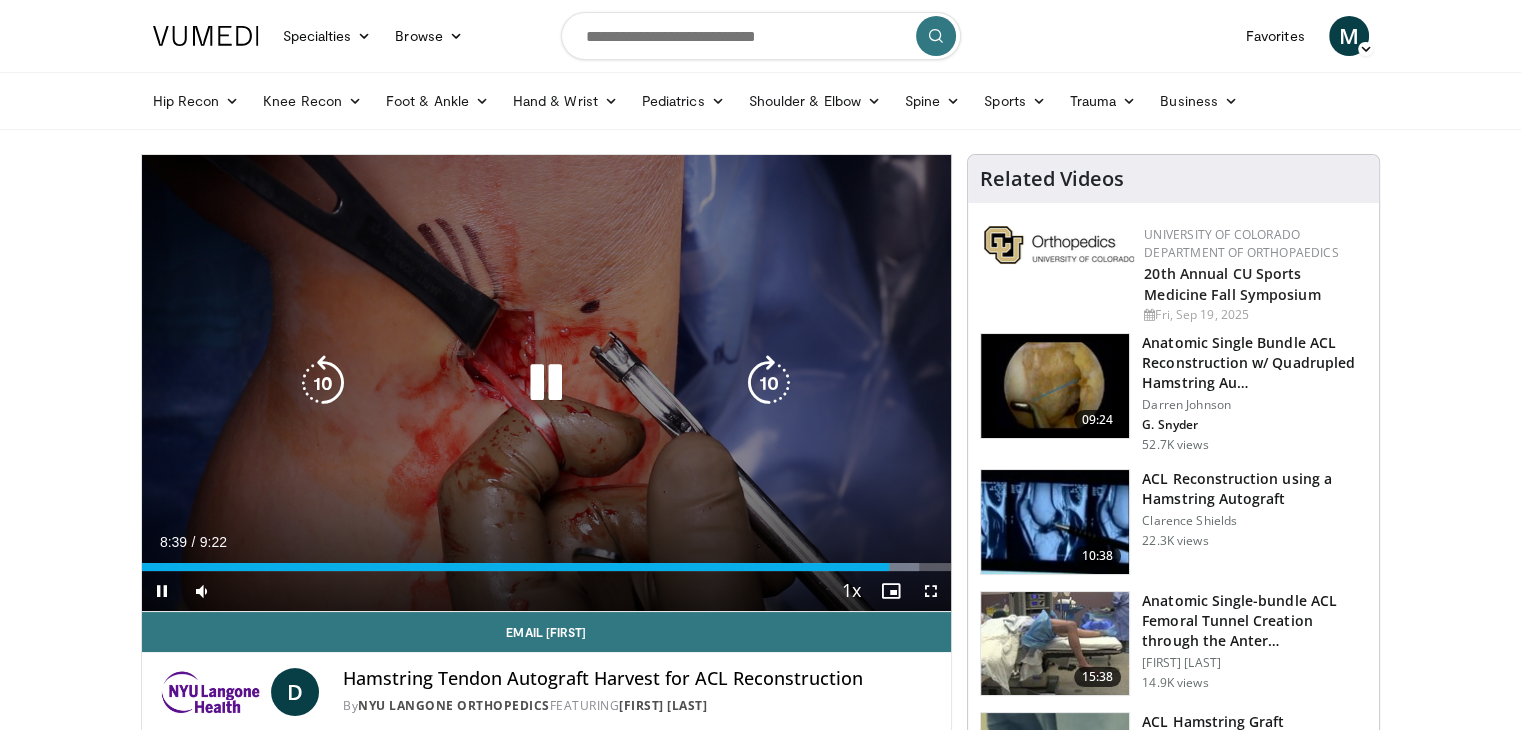 click at bounding box center (546, 383) 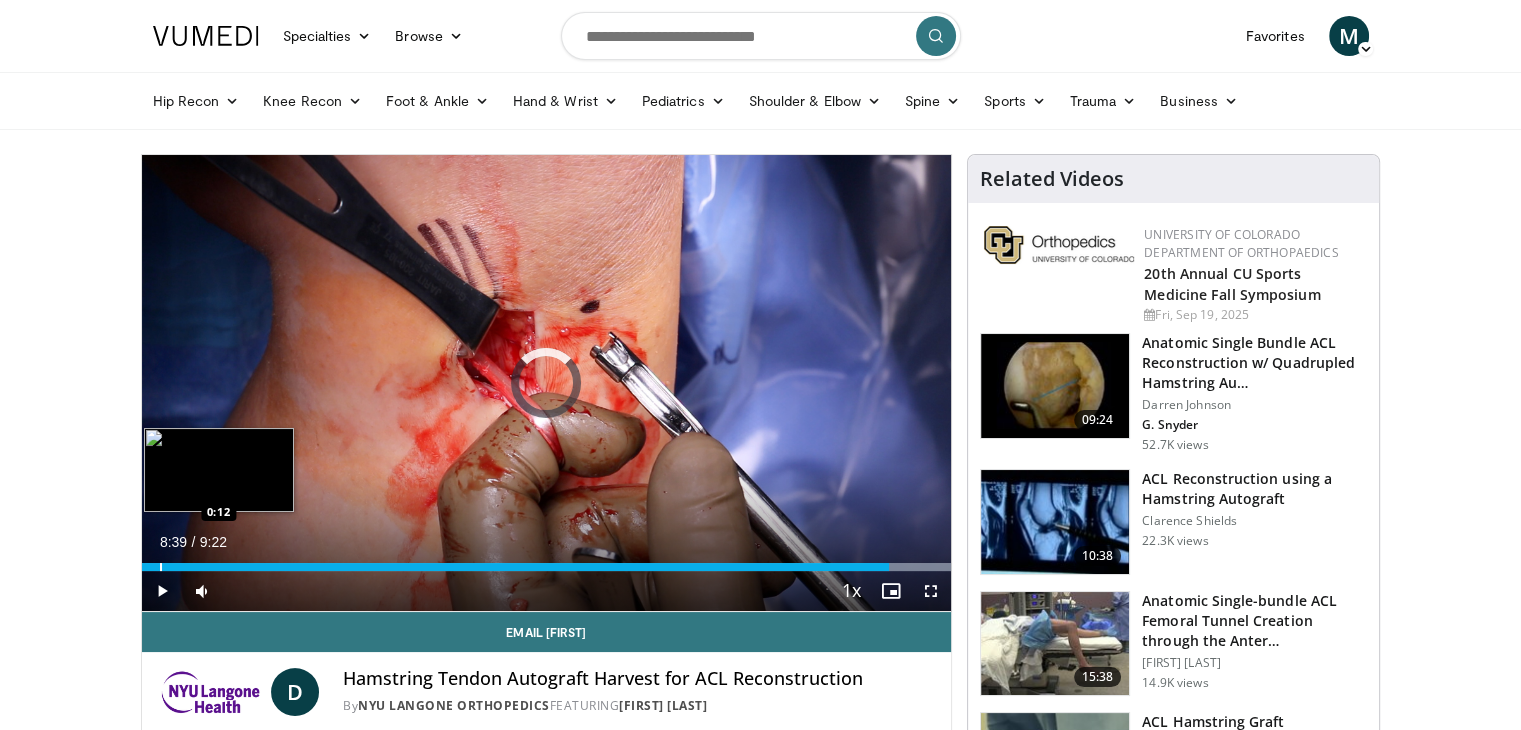 click at bounding box center [161, 567] 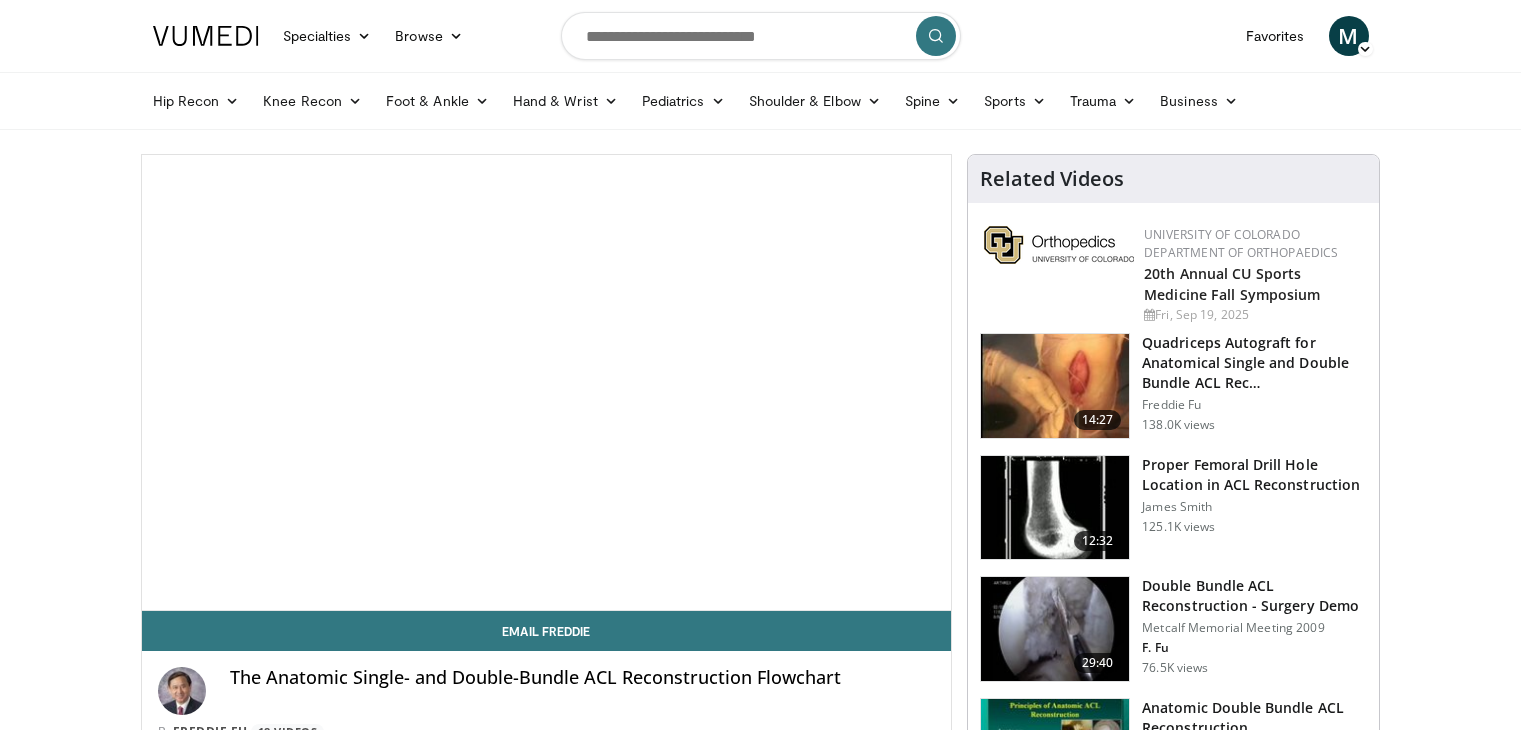 scroll, scrollTop: 0, scrollLeft: 0, axis: both 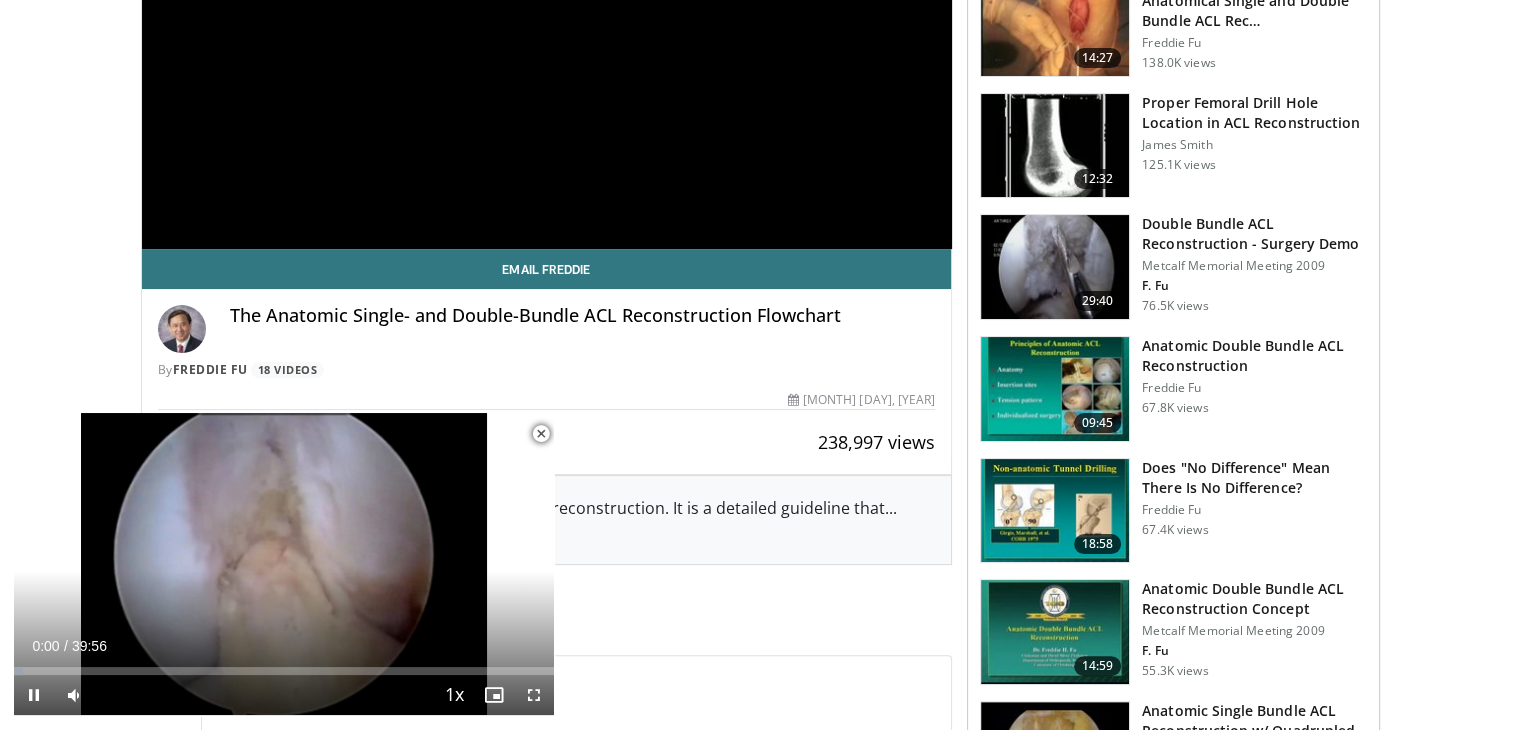 click at bounding box center (541, 434) 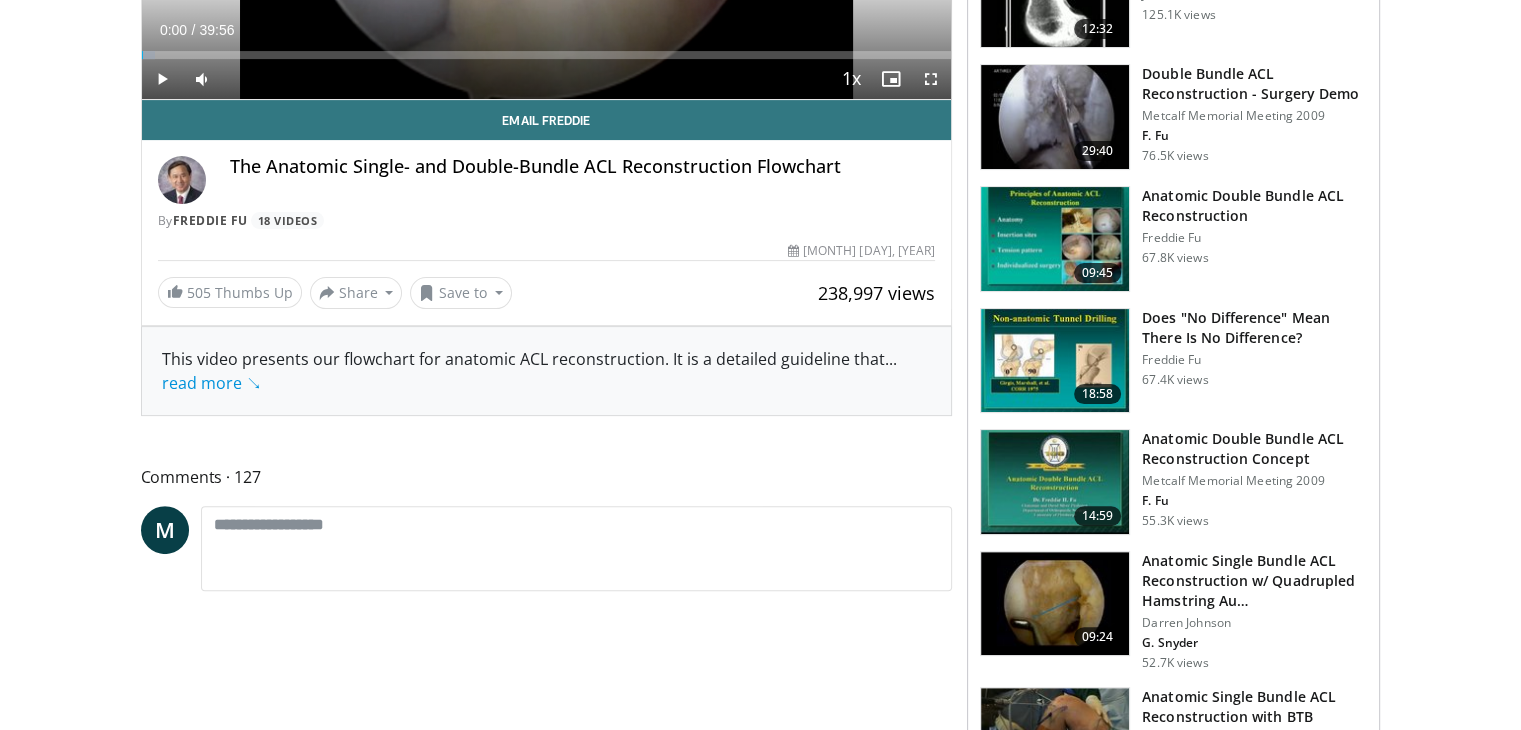 scroll, scrollTop: 515, scrollLeft: 0, axis: vertical 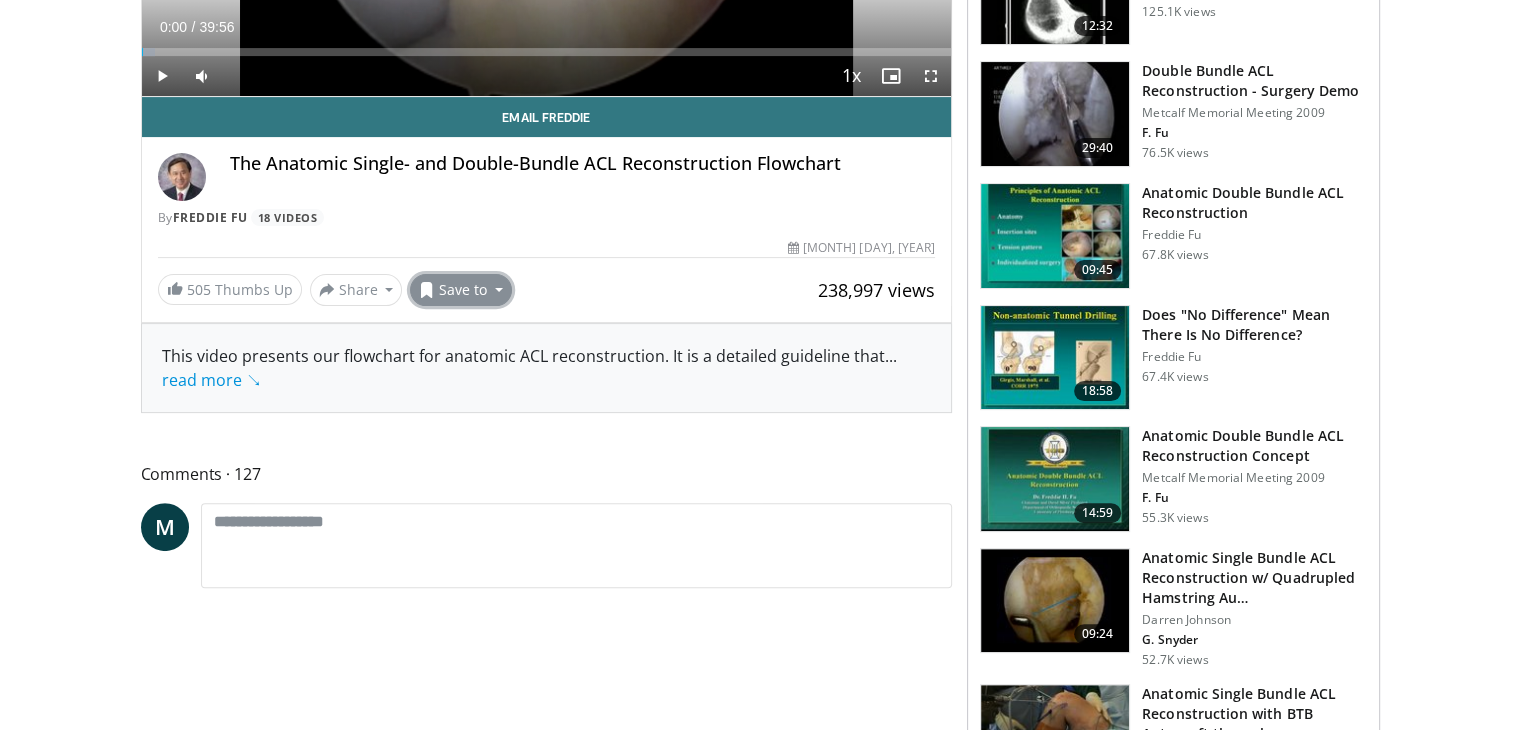 click on "Save to" at bounding box center (461, 290) 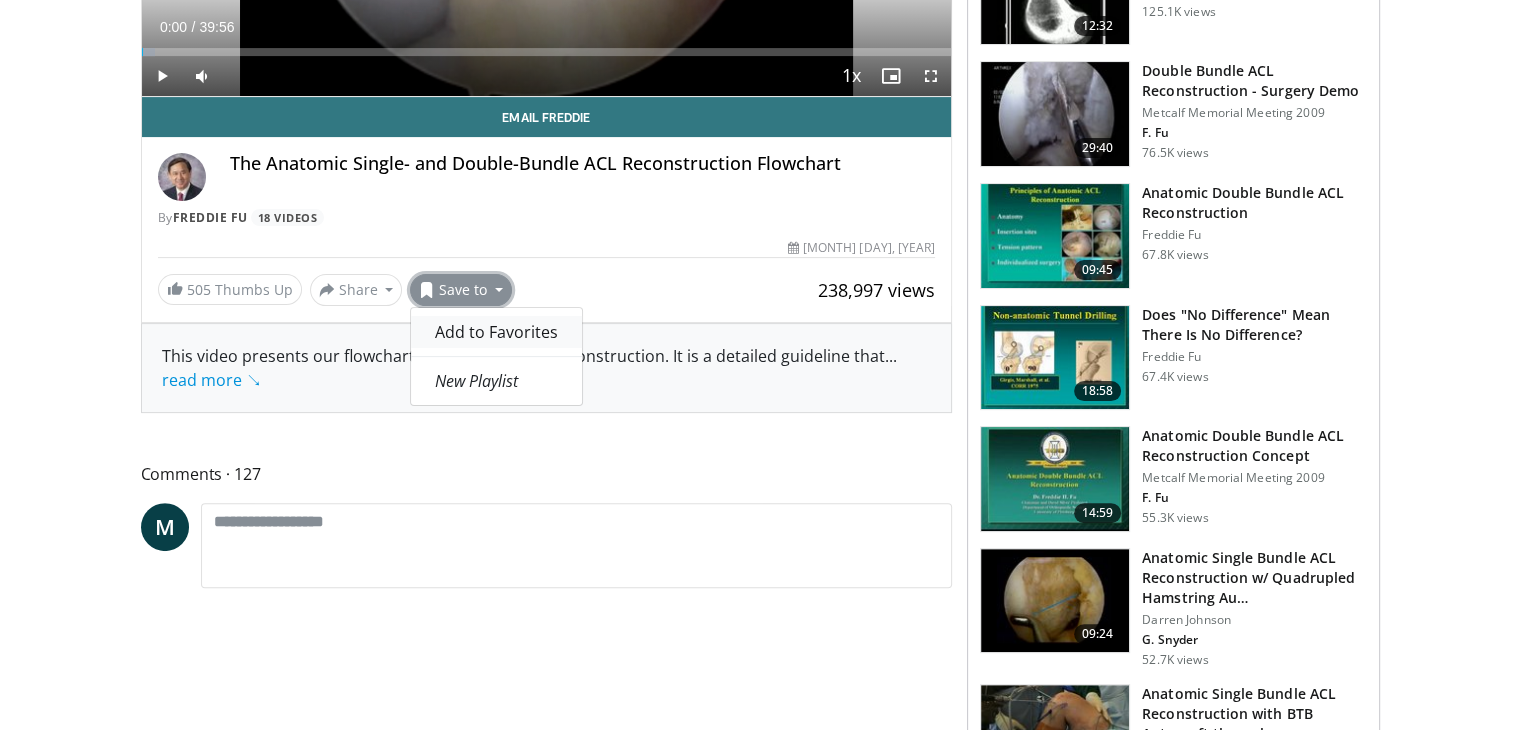 click on "Add to Favorites" at bounding box center (496, 332) 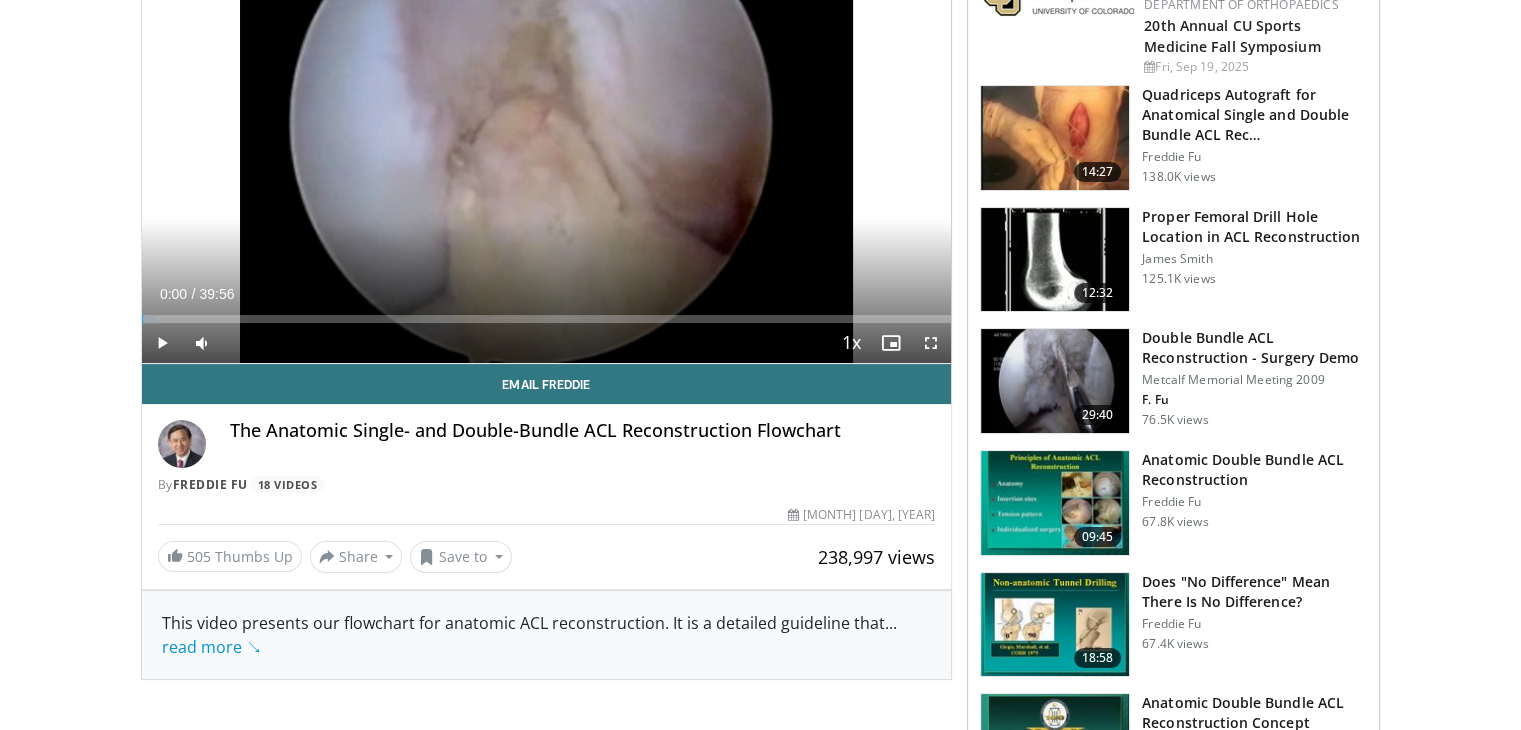 scroll, scrollTop: 0, scrollLeft: 0, axis: both 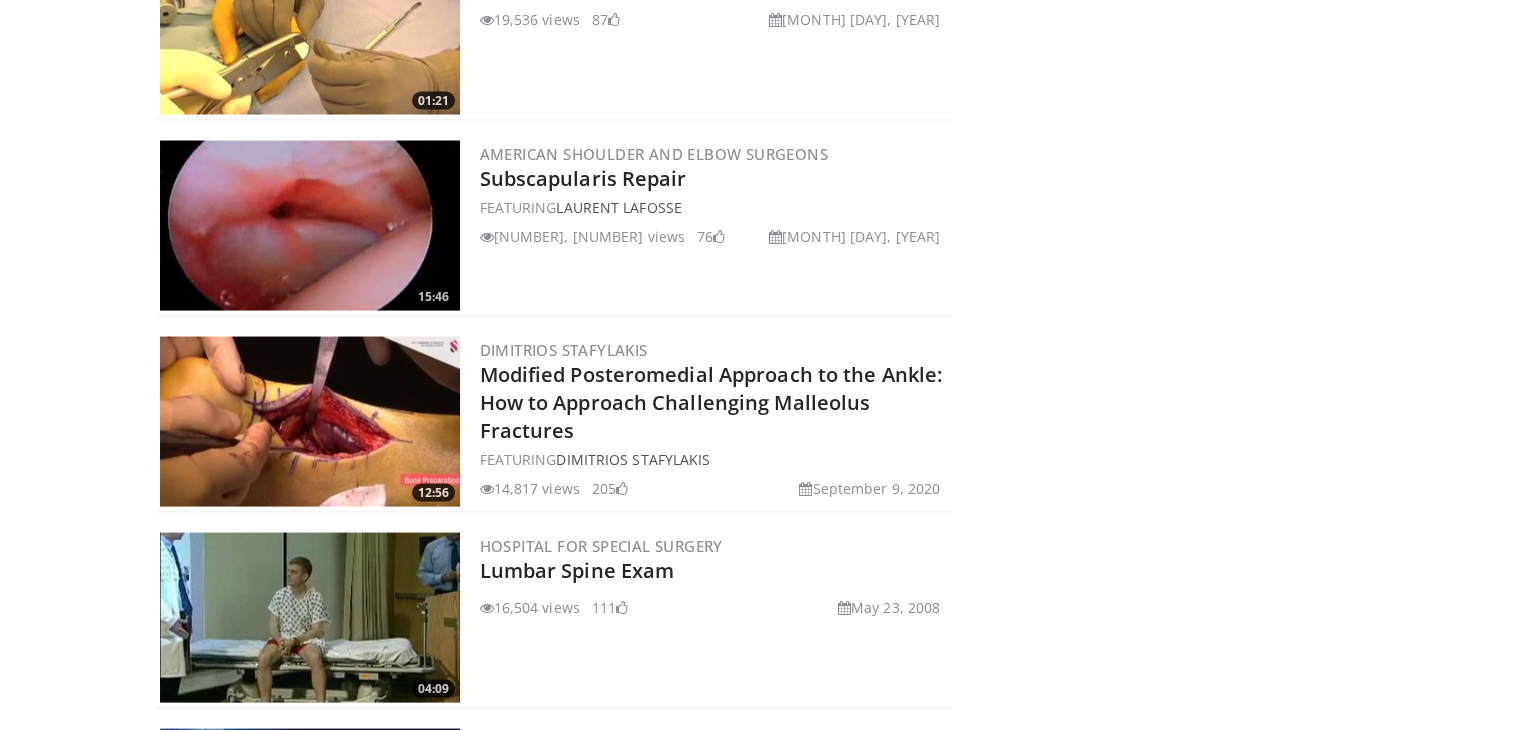 click at bounding box center (719, 237) 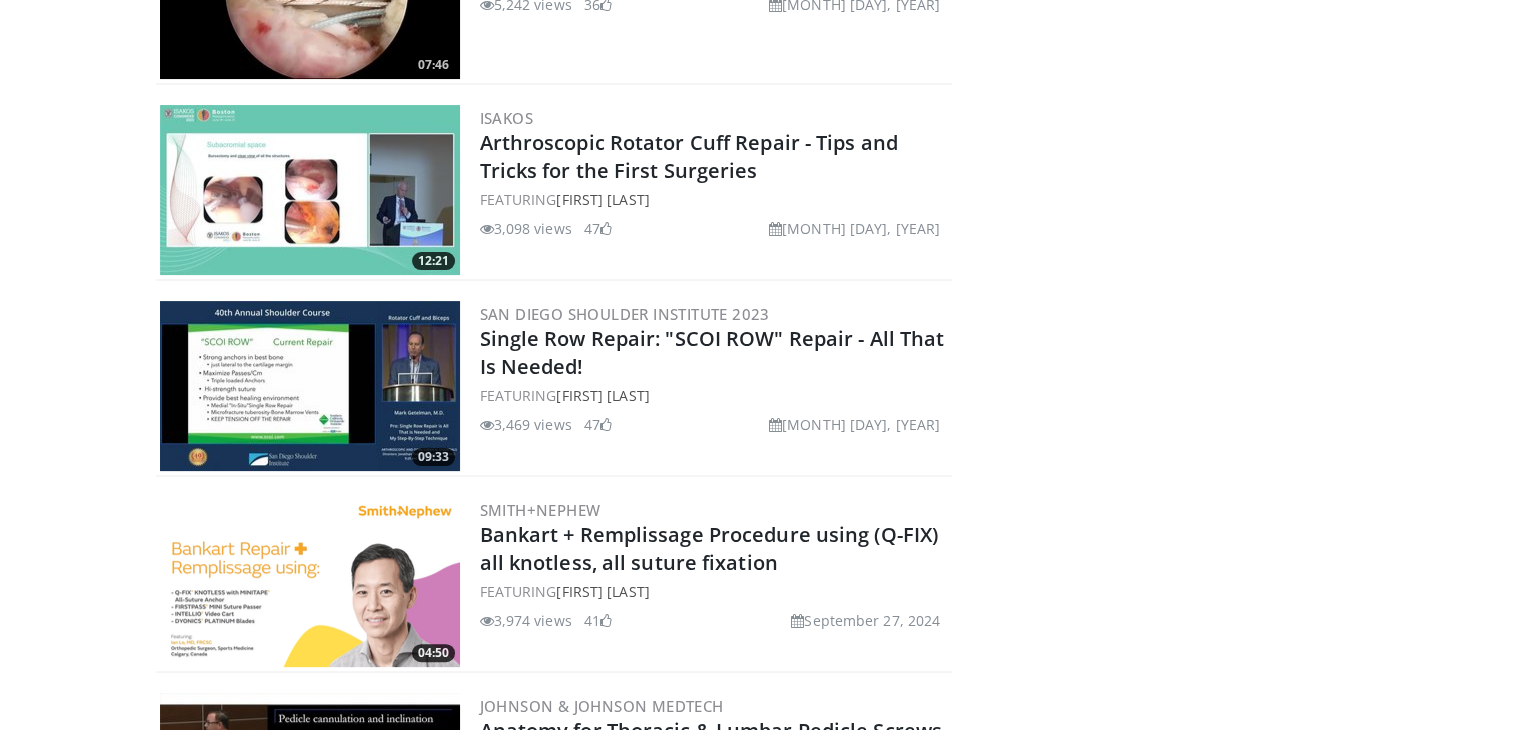 scroll, scrollTop: 8000, scrollLeft: 0, axis: vertical 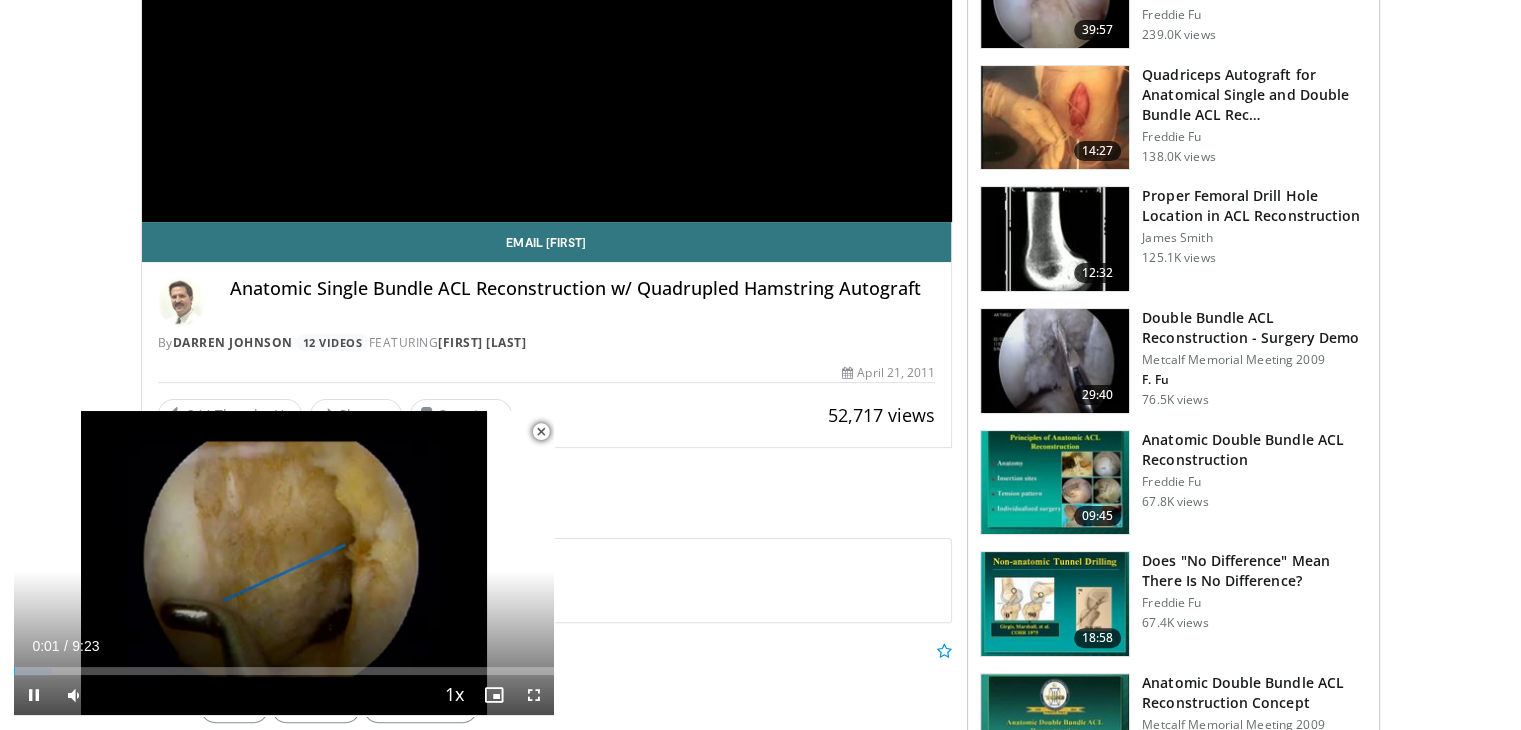 click at bounding box center (541, 432) 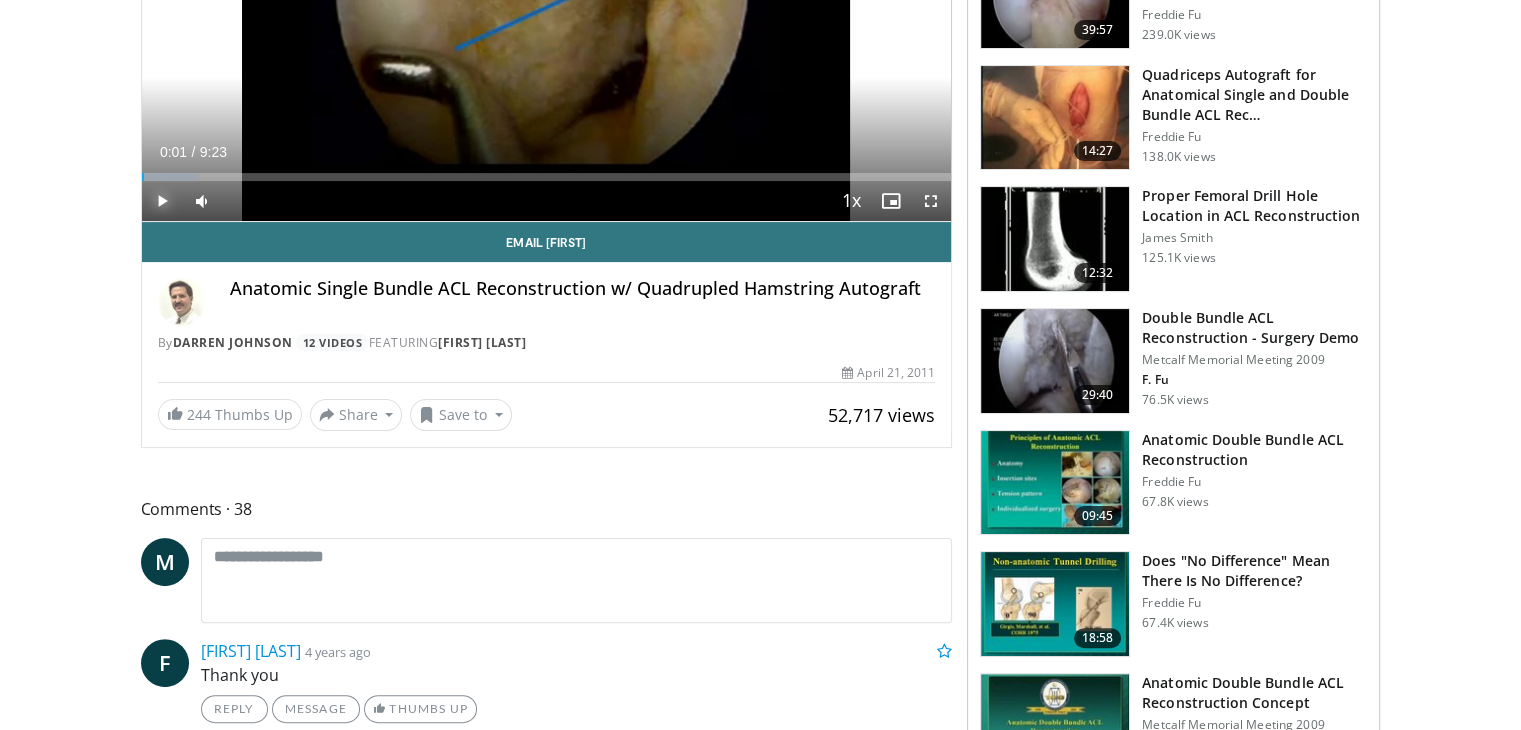 click at bounding box center (162, 201) 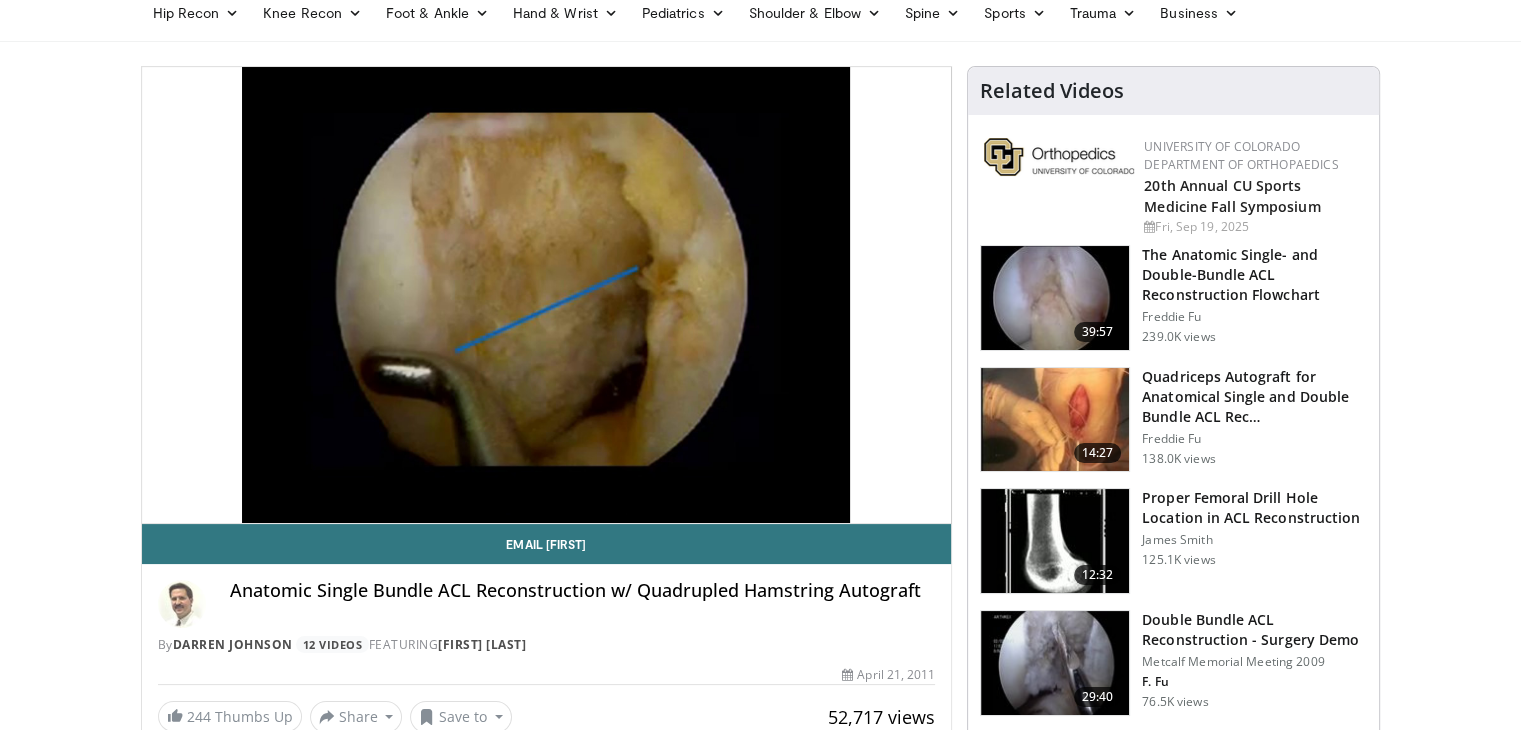 scroll, scrollTop: 36, scrollLeft: 0, axis: vertical 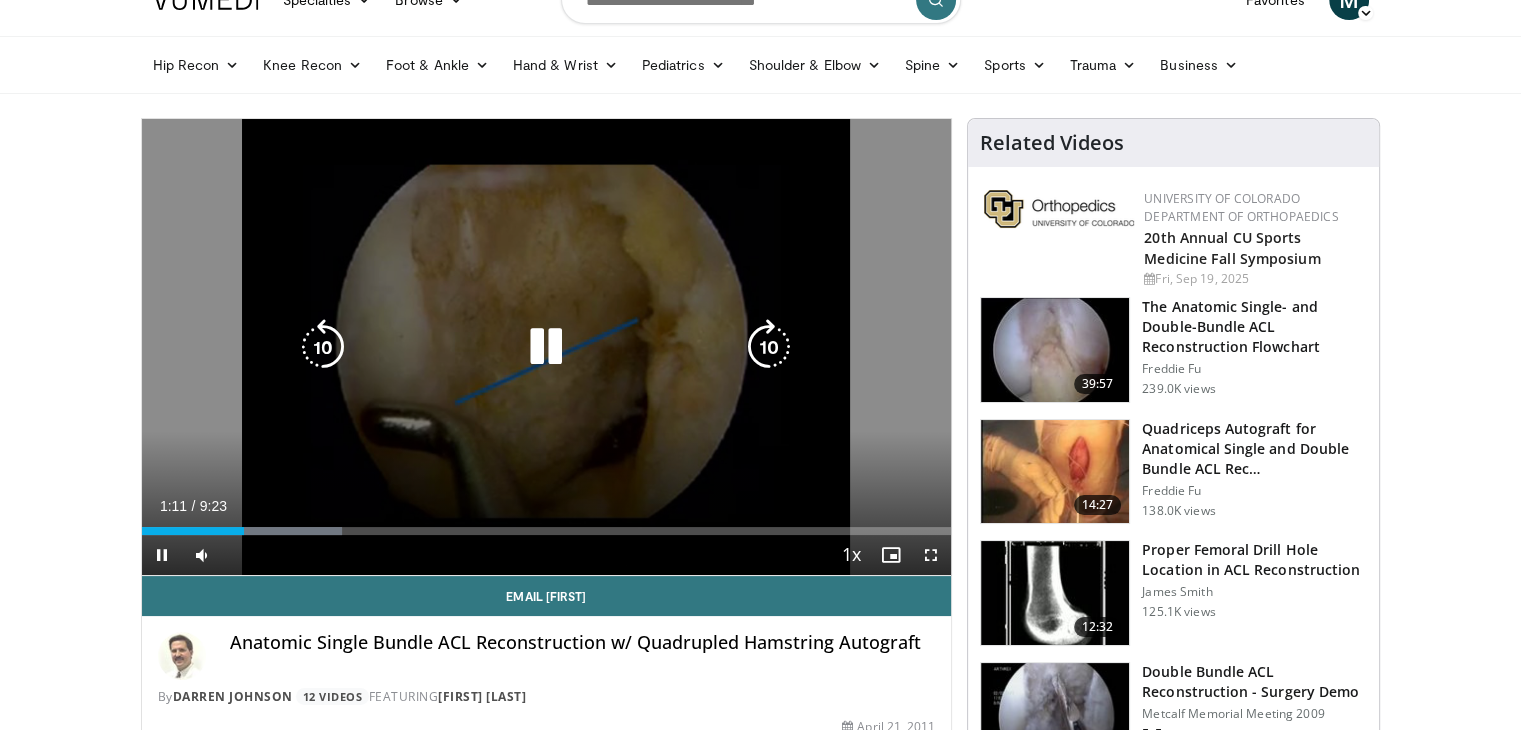 click at bounding box center [546, 347] 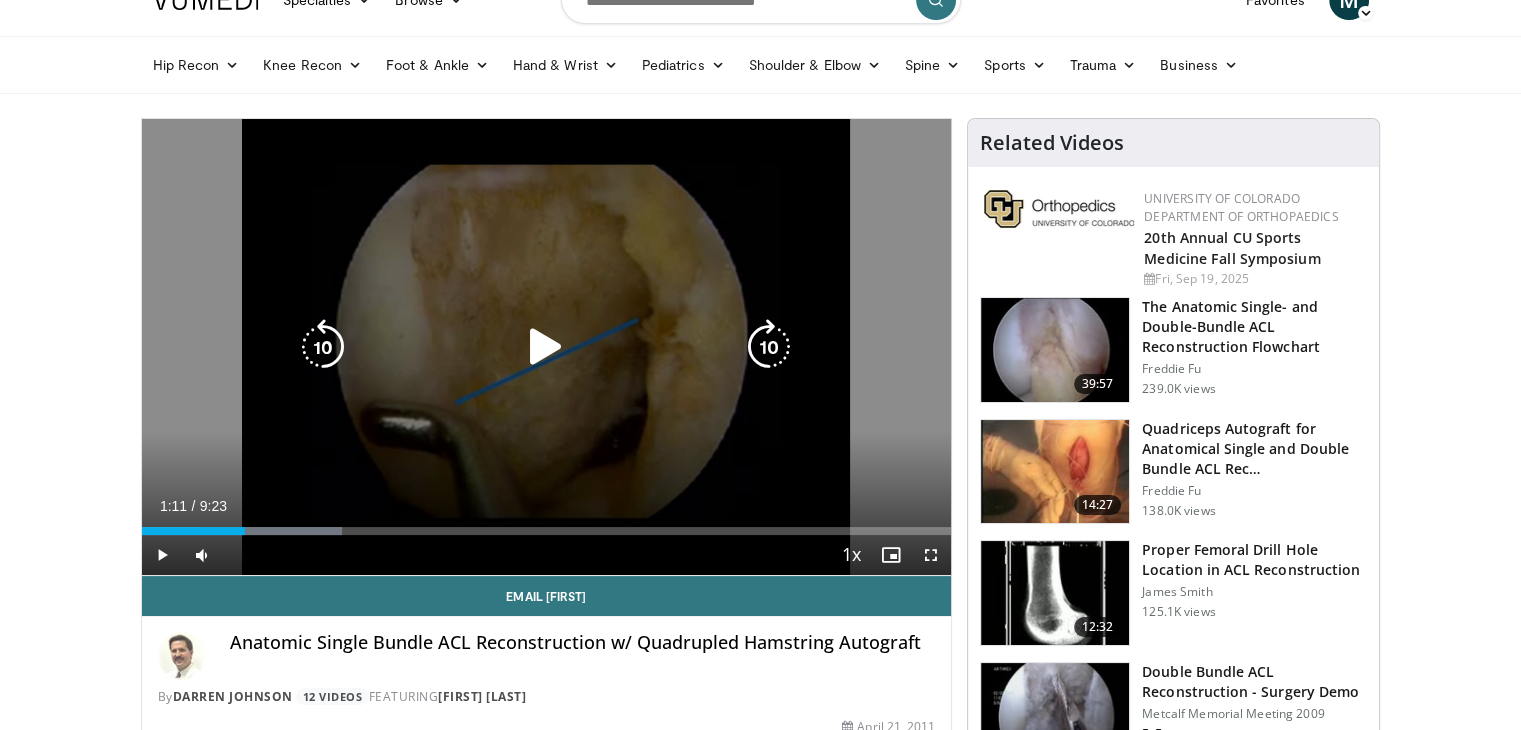 click at bounding box center (546, 347) 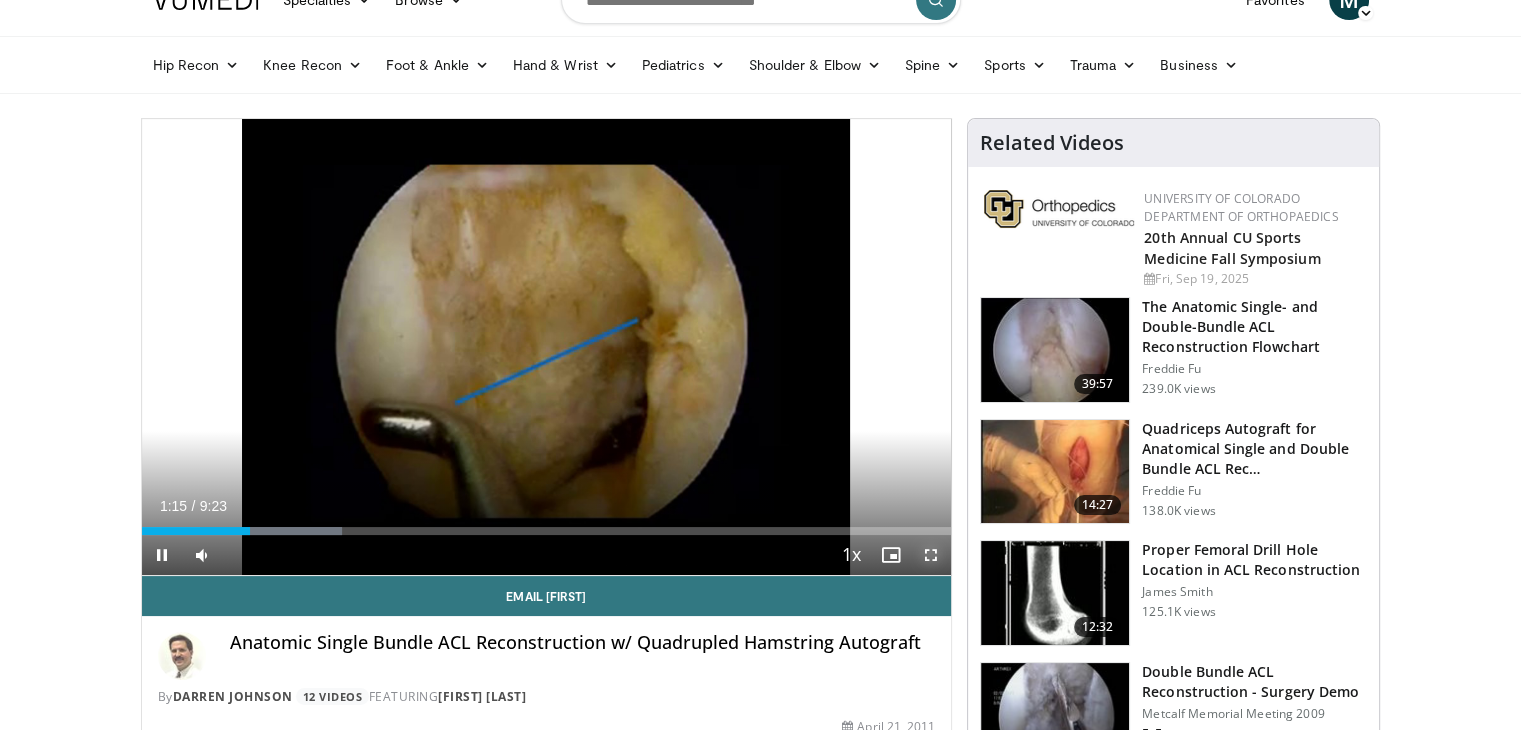 click at bounding box center [931, 555] 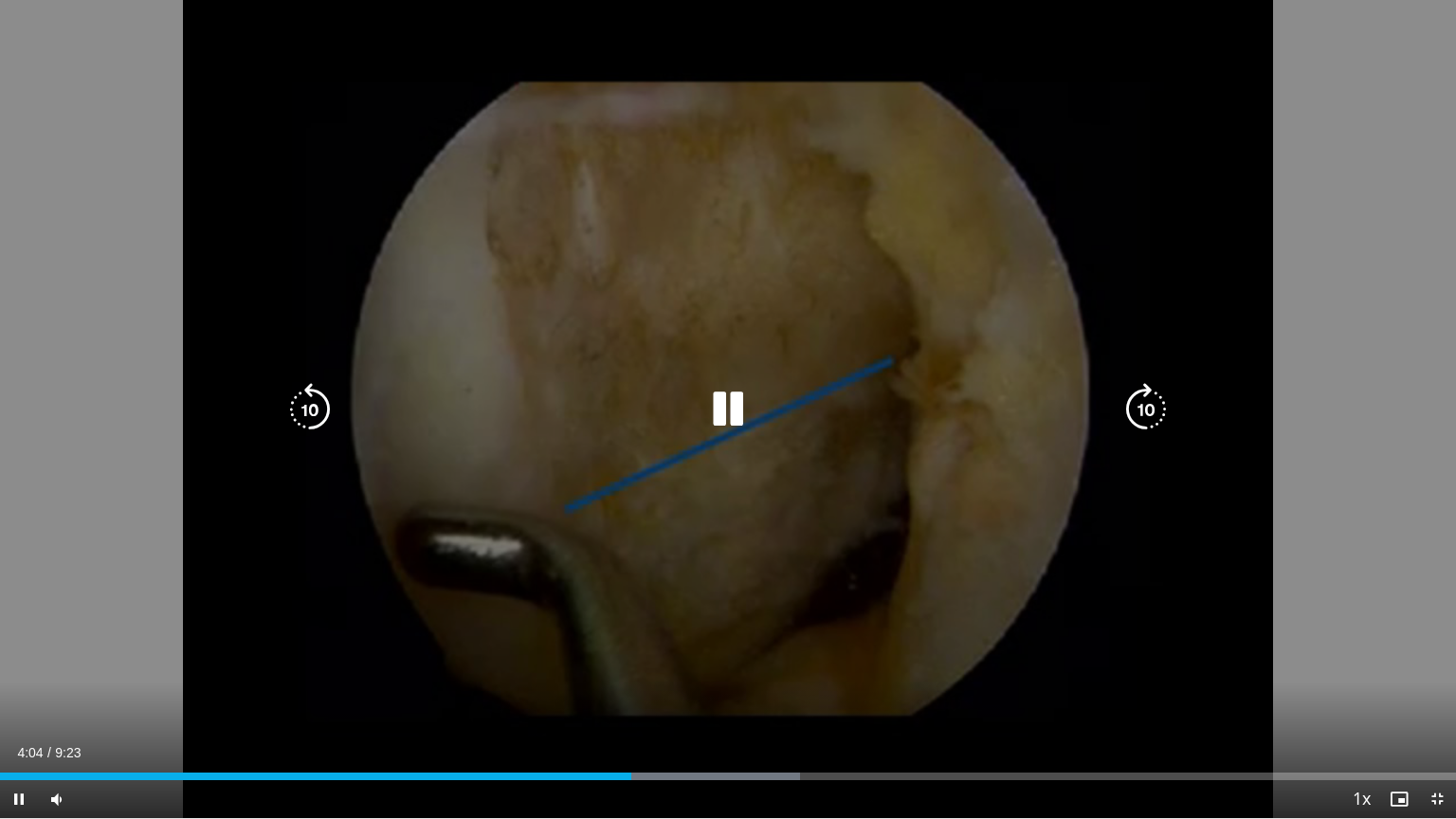 click at bounding box center (728, 410) 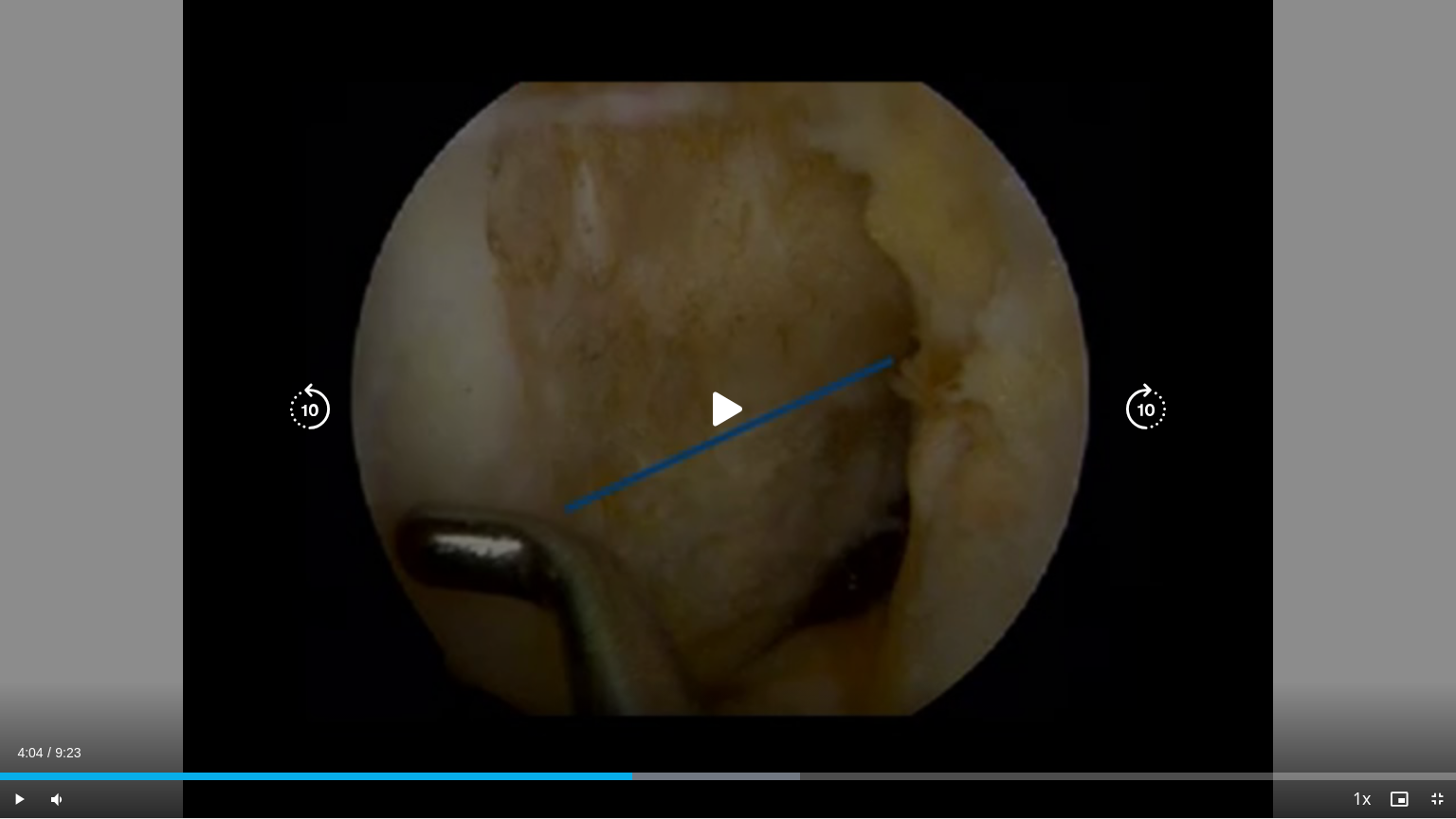 click at bounding box center [728, 410] 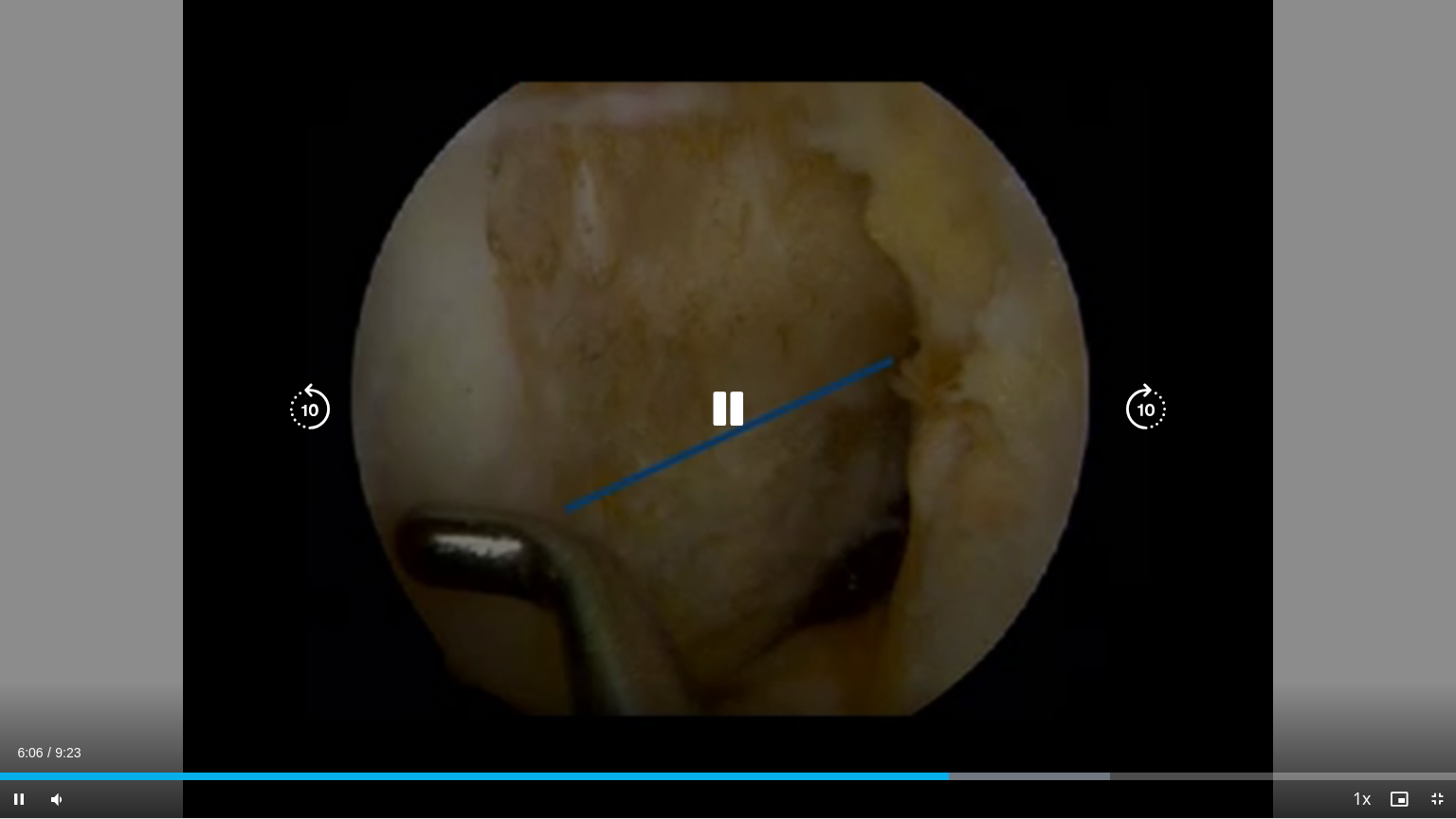 click at bounding box center (1146, 410) 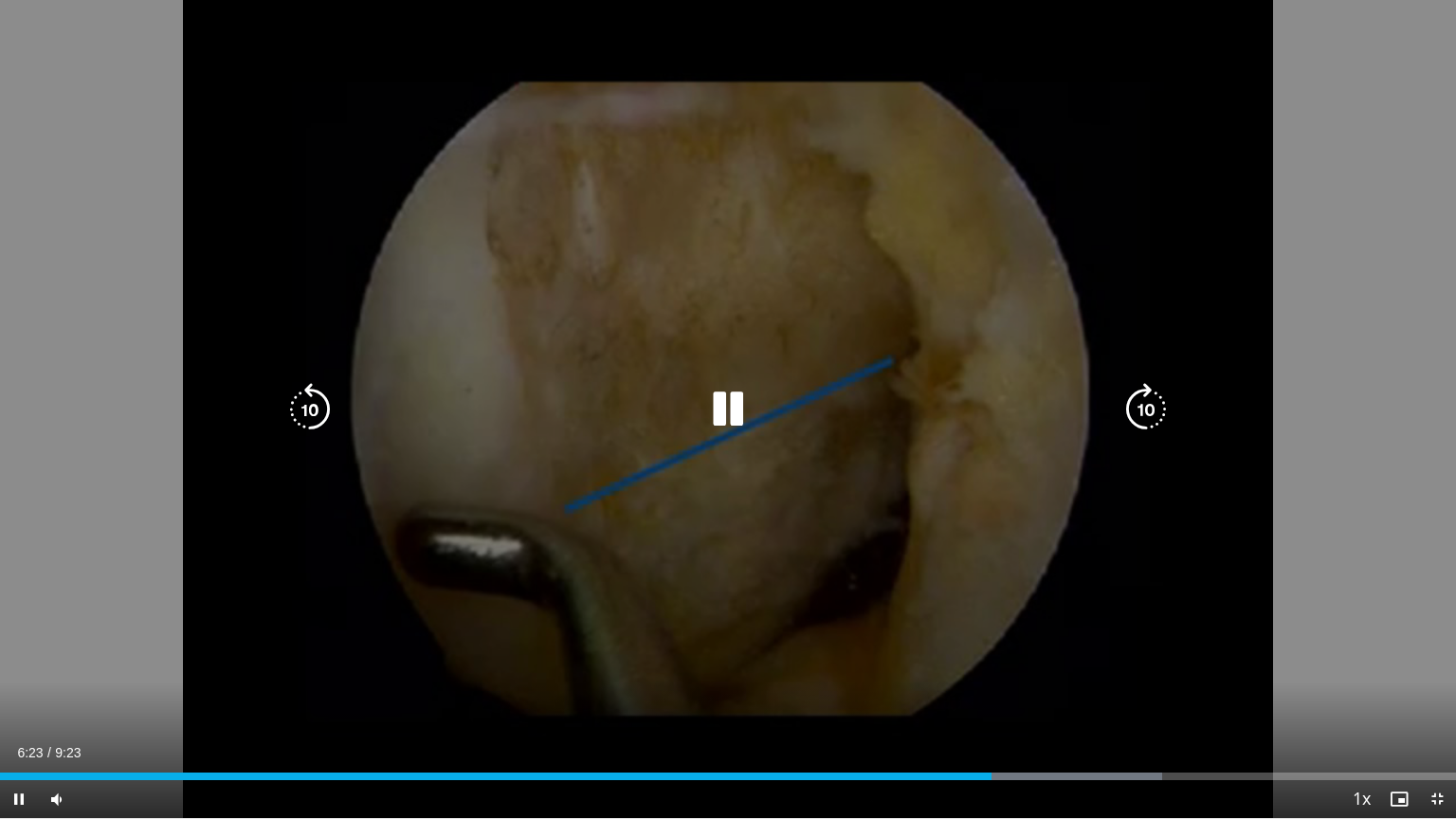 click at bounding box center [1146, 410] 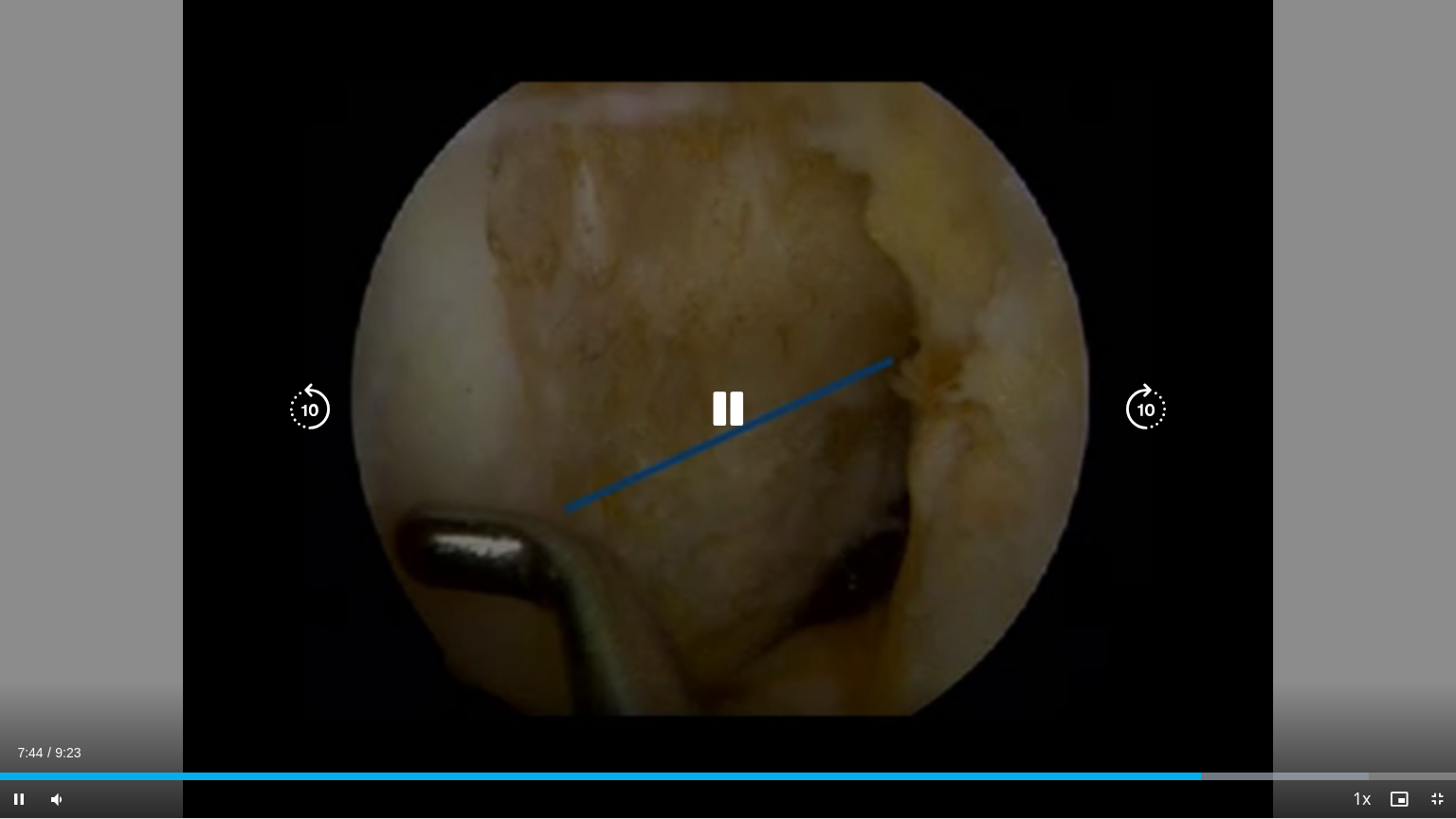 click at bounding box center [1146, 410] 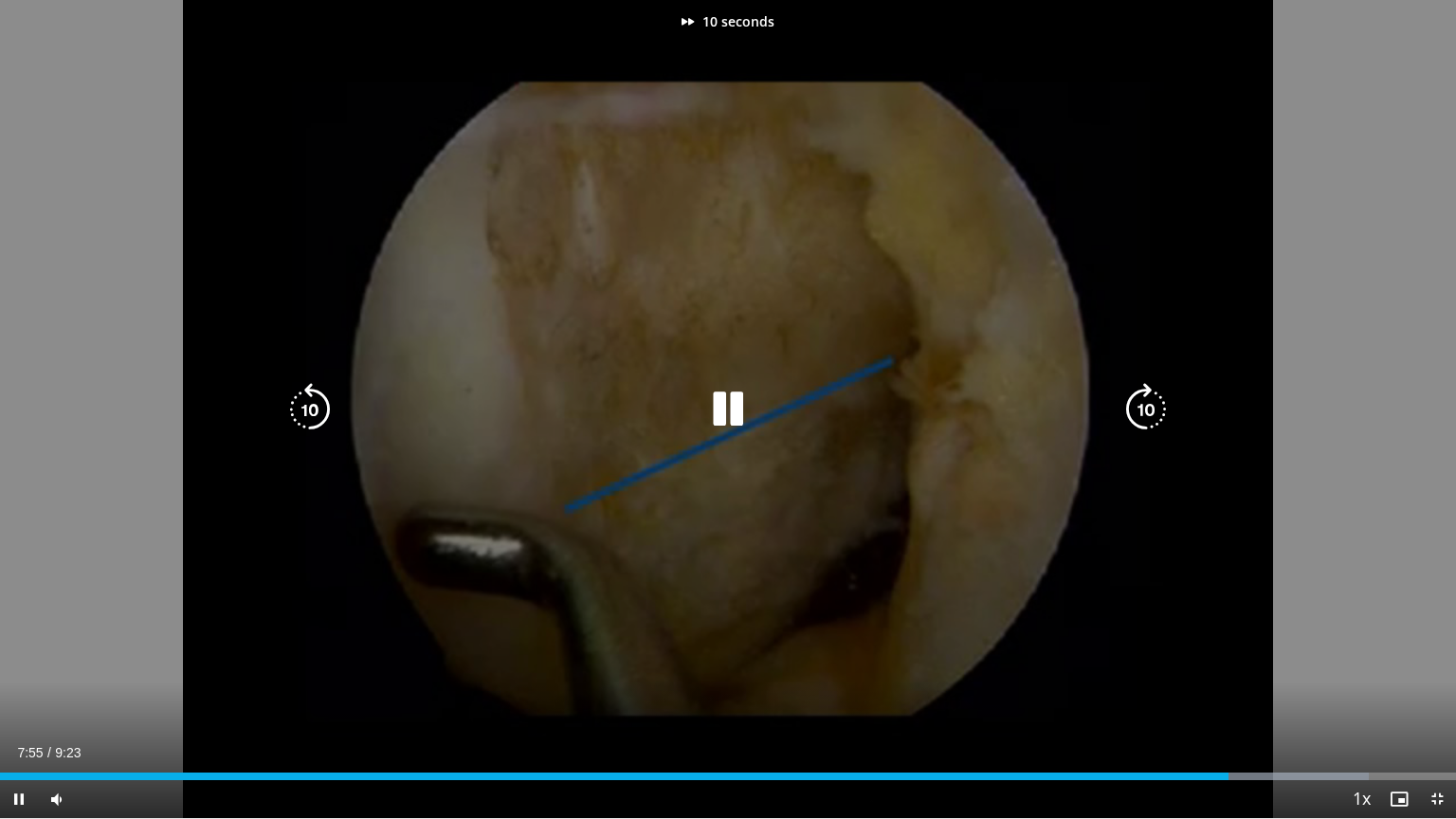 click at bounding box center (1146, 410) 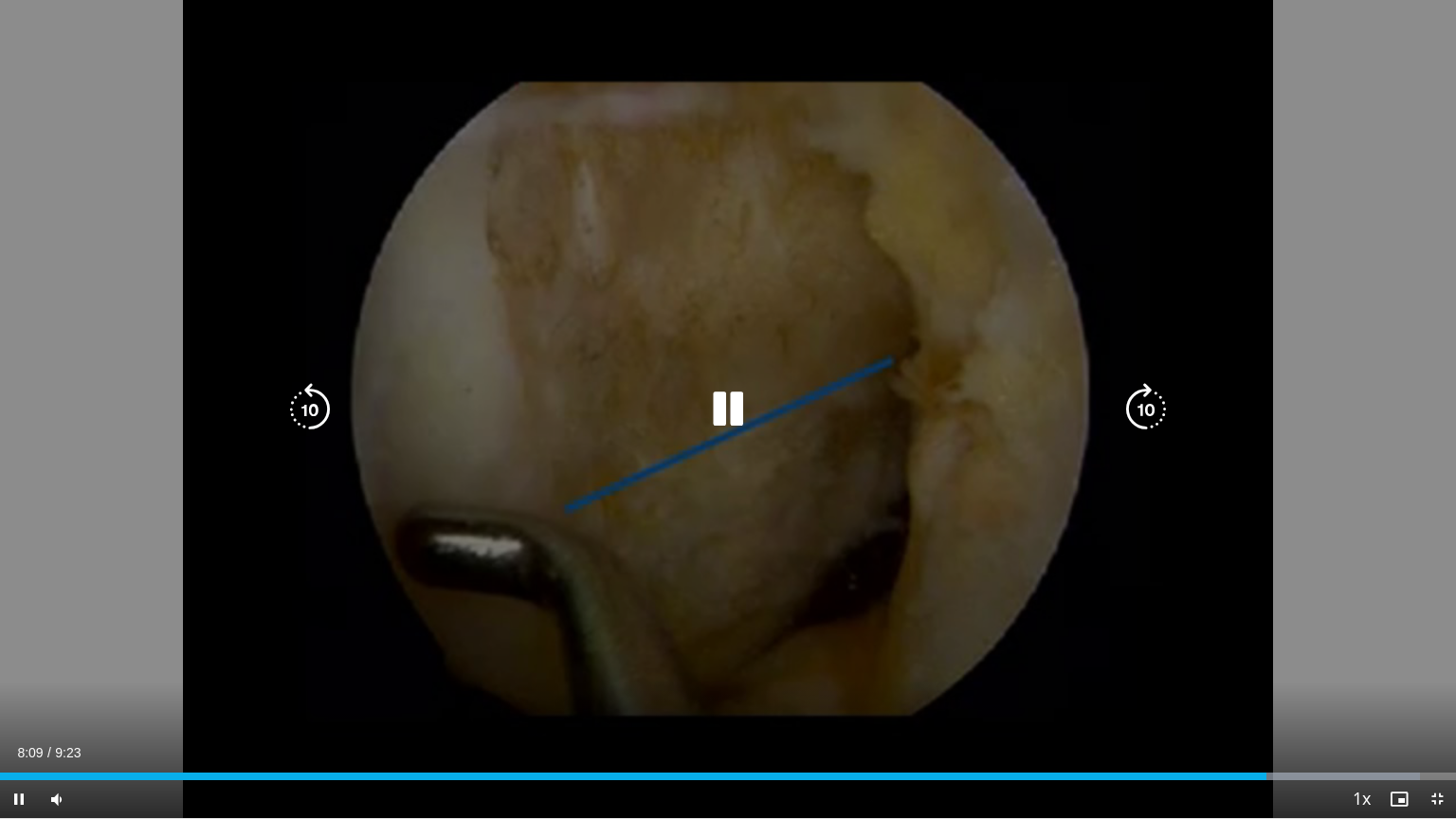 click at bounding box center [728, 410] 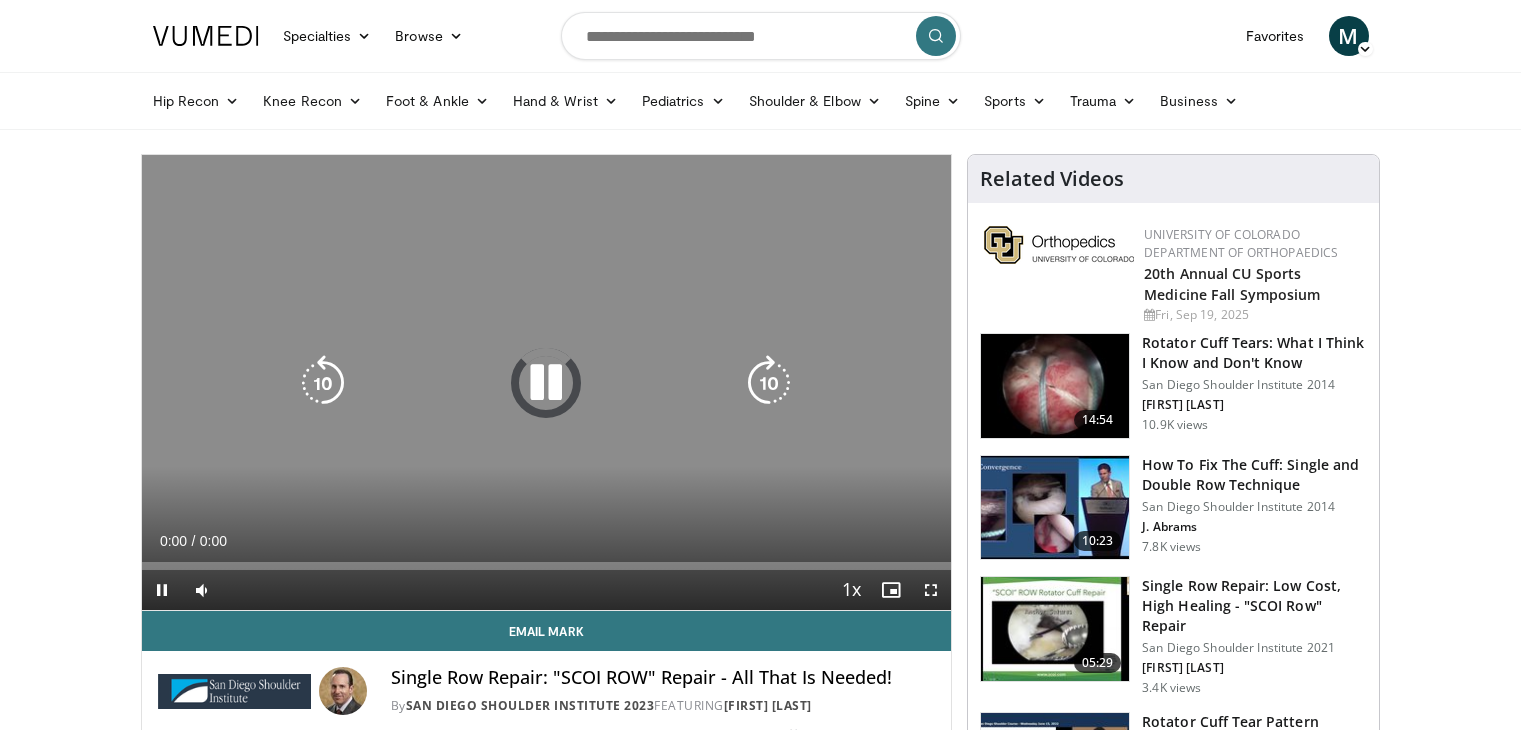 scroll, scrollTop: 0, scrollLeft: 0, axis: both 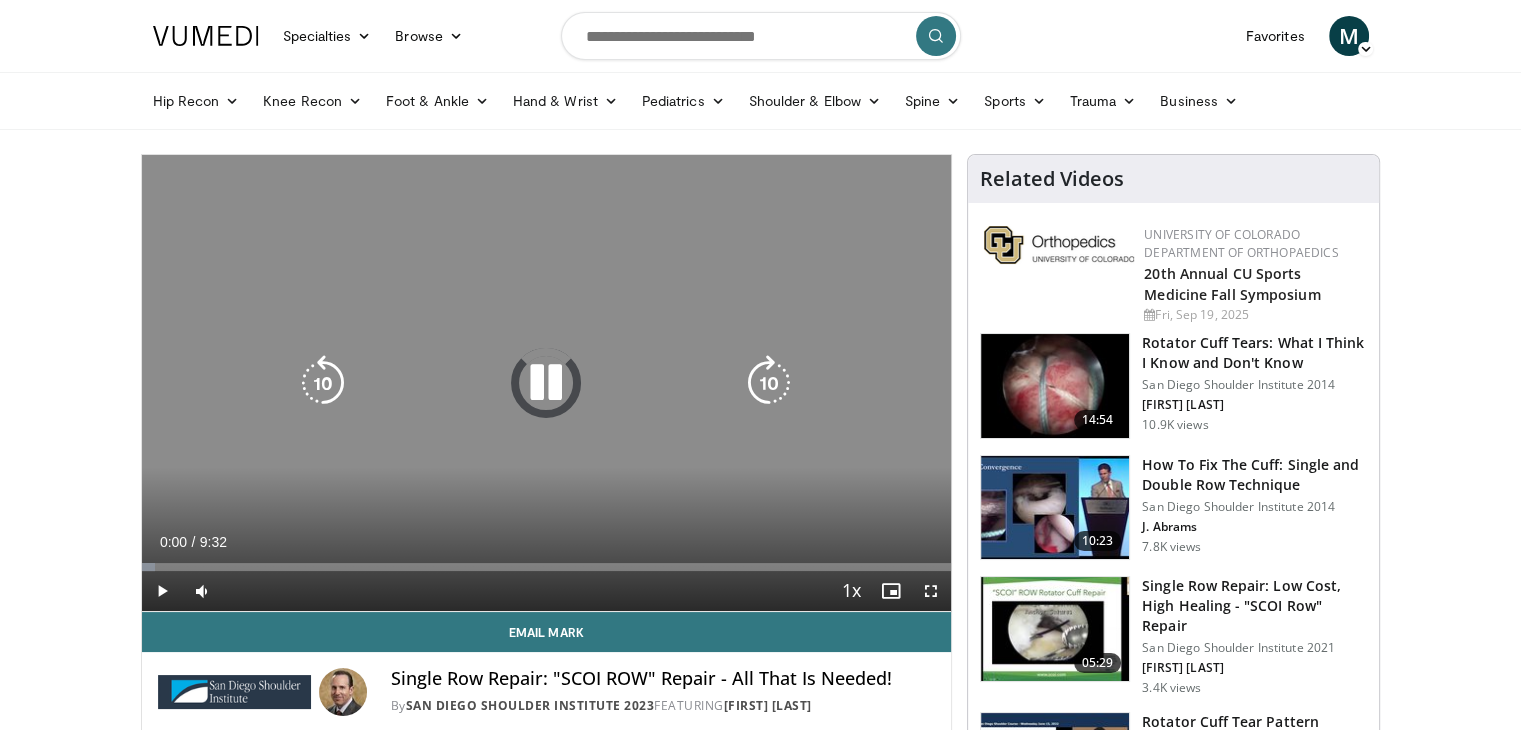 click at bounding box center (546, 383) 